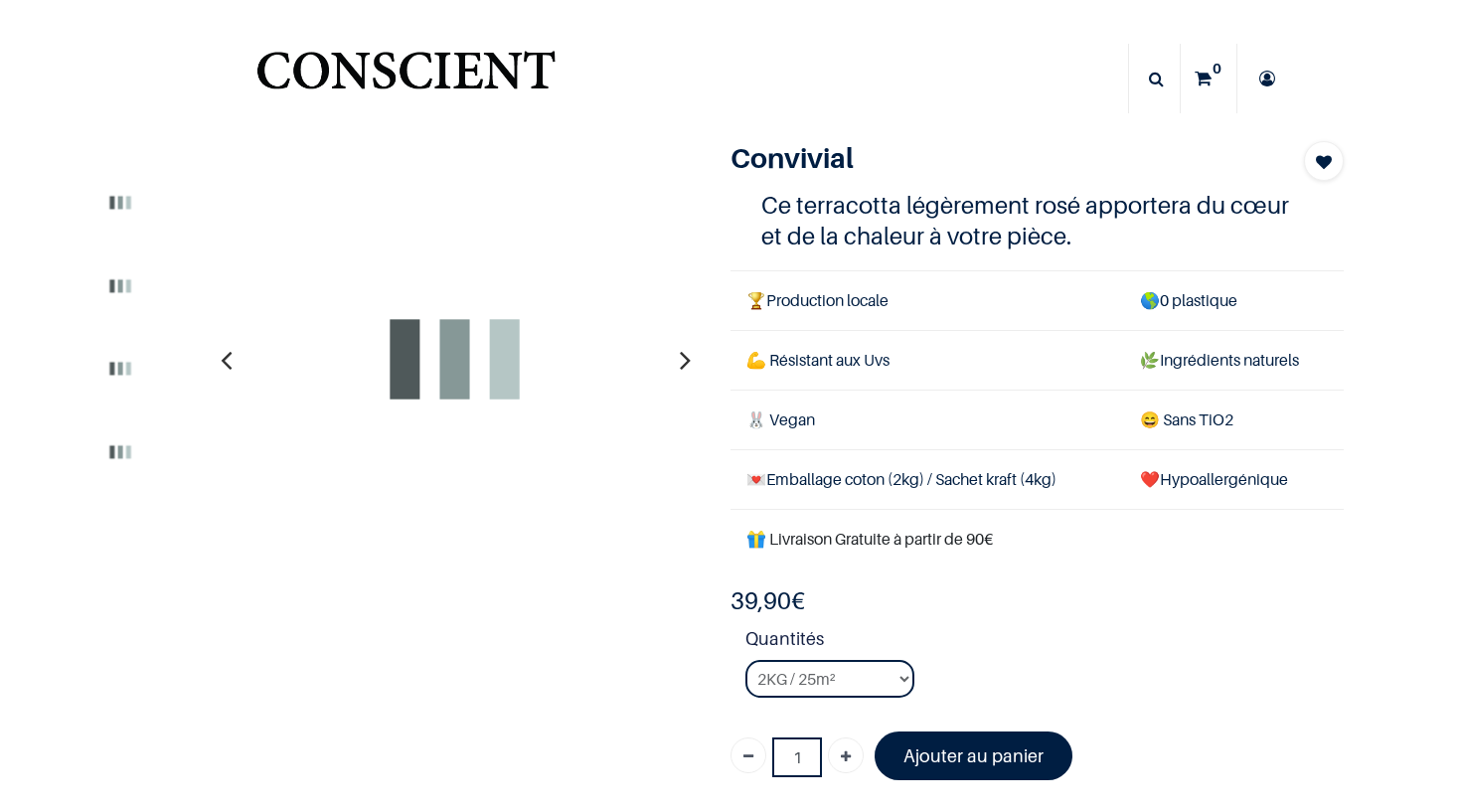 scroll, scrollTop: 0, scrollLeft: 0, axis: both 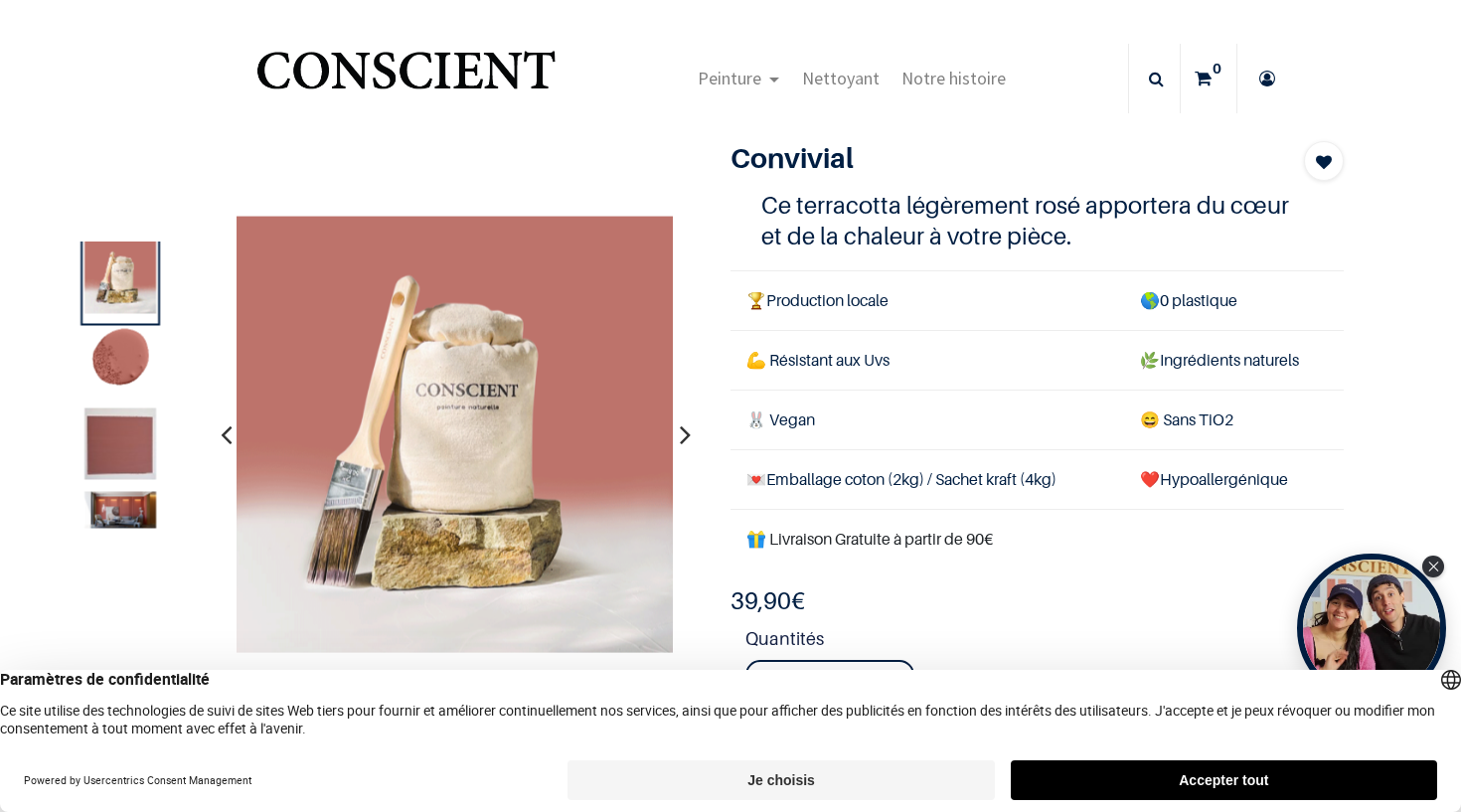 click at bounding box center (685, 434) 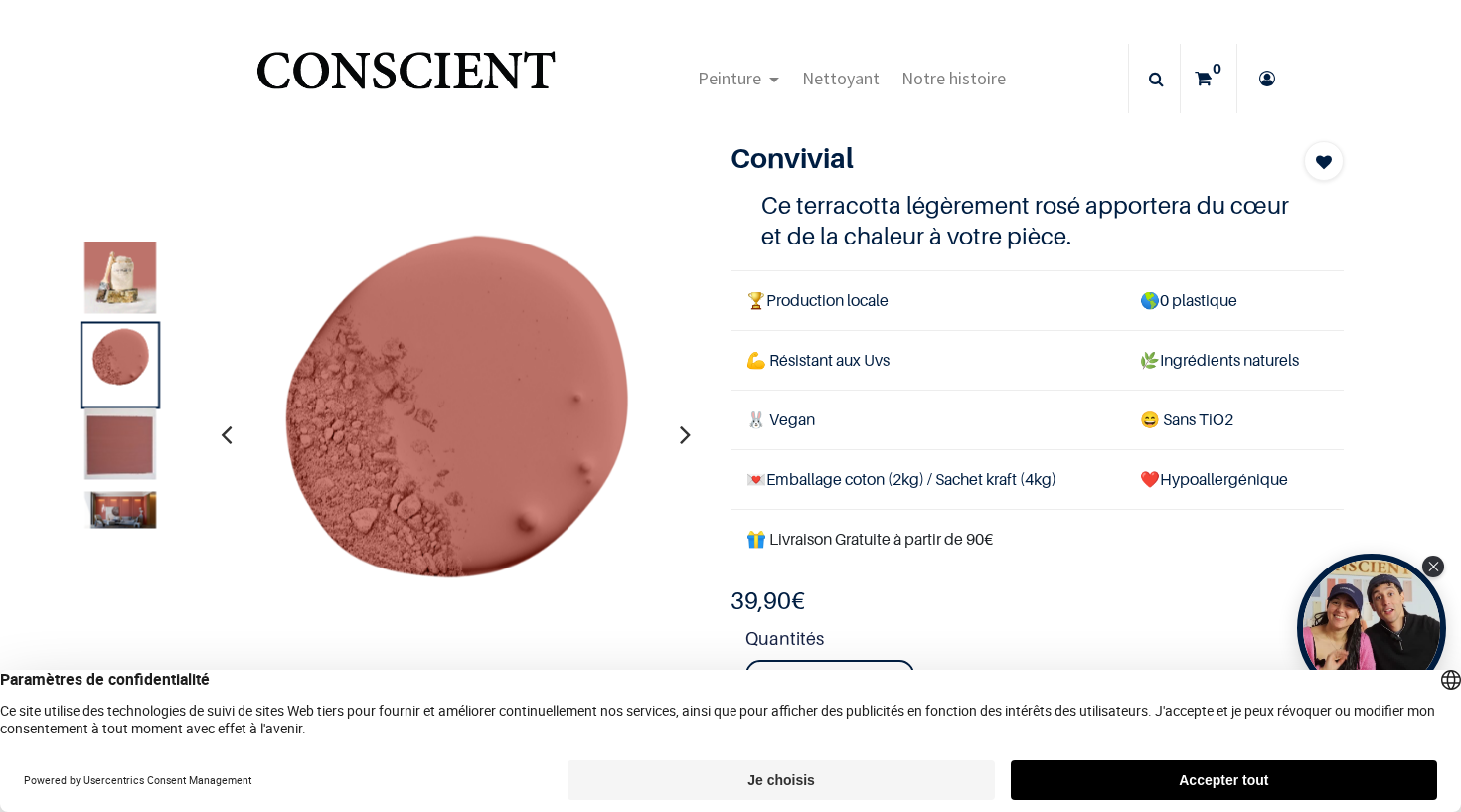 click at bounding box center [685, 434] 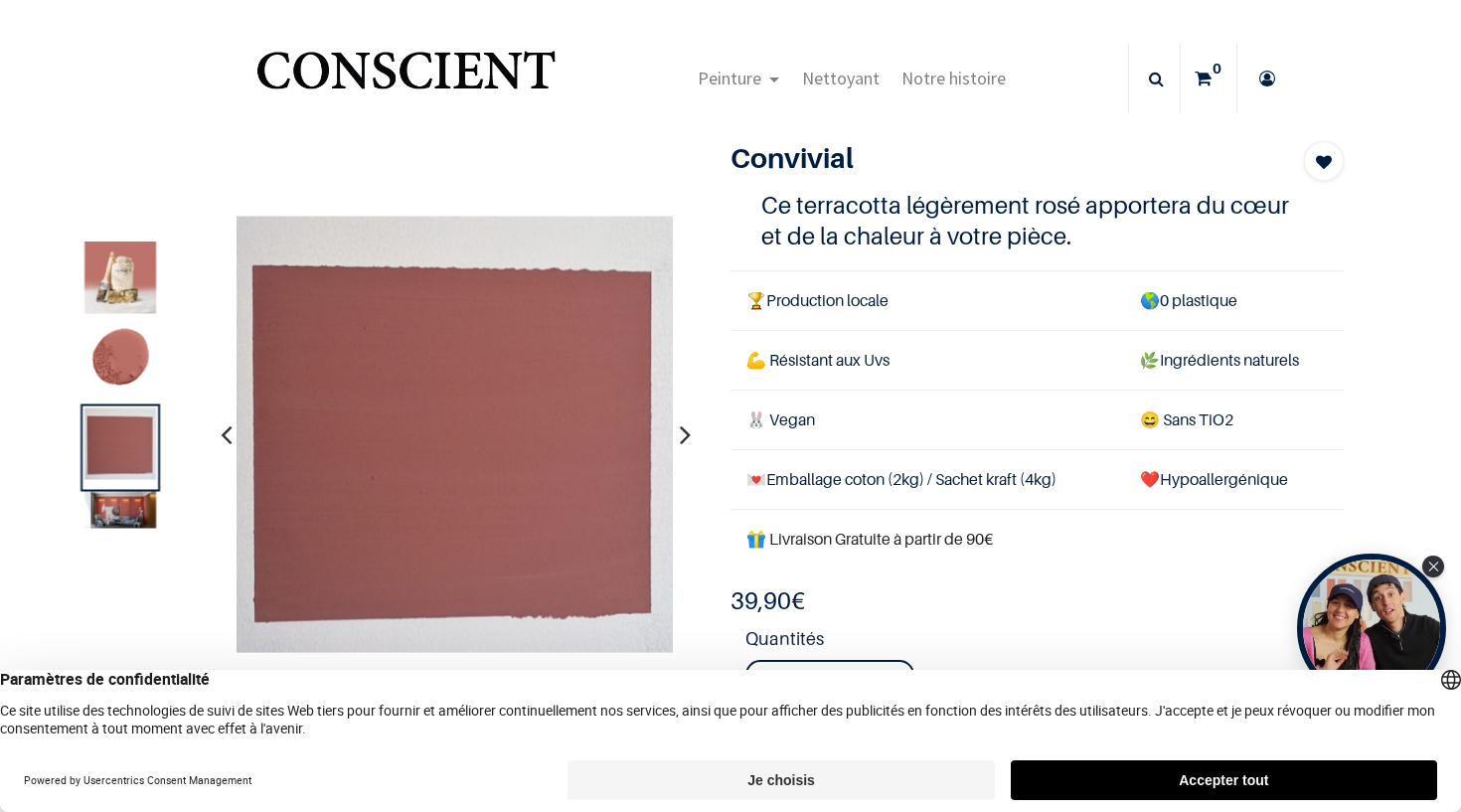 click at bounding box center (685, 434) 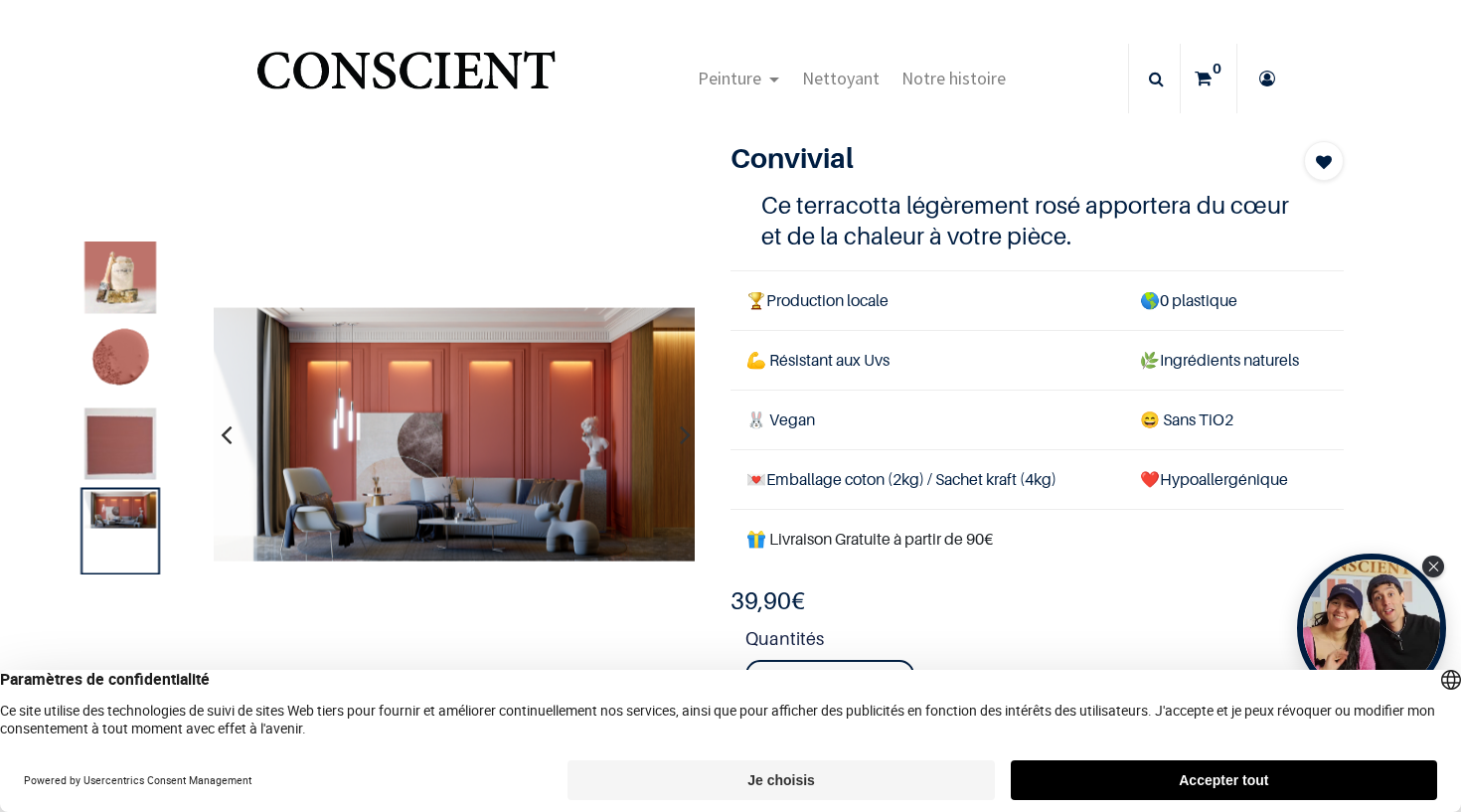 click at bounding box center [406, 79] 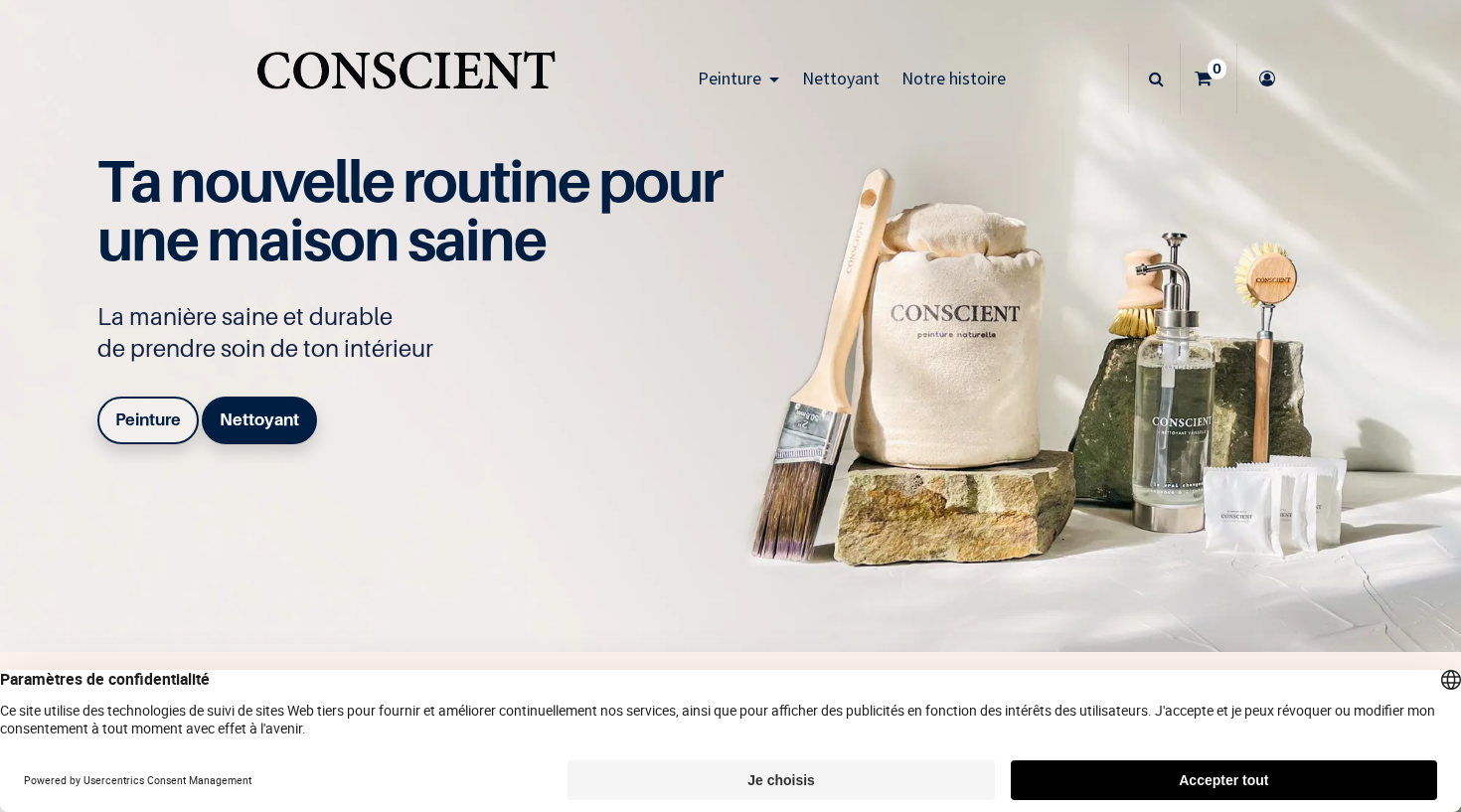 scroll, scrollTop: 0, scrollLeft: 0, axis: both 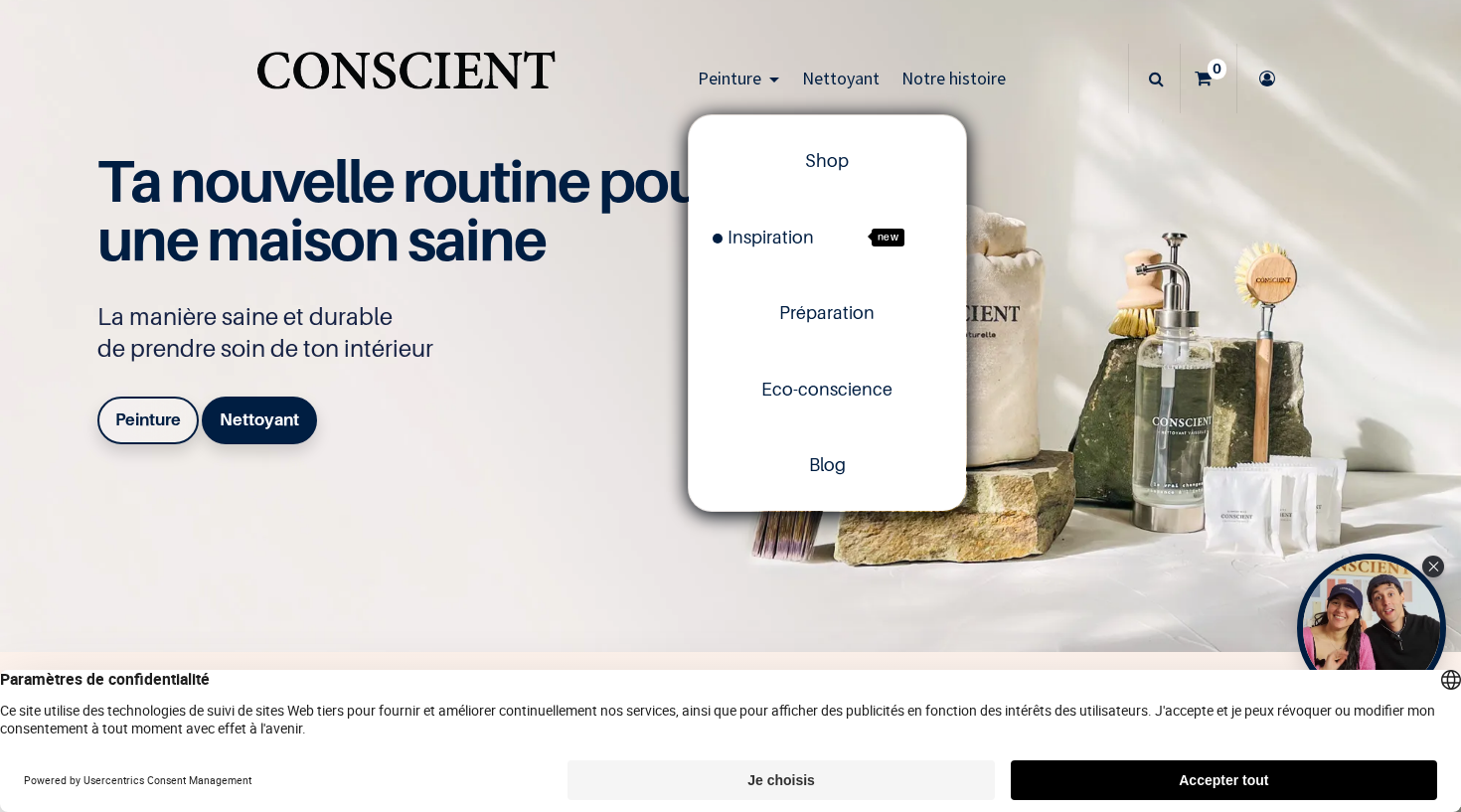 click on "Peinture" at bounding box center (730, 78) 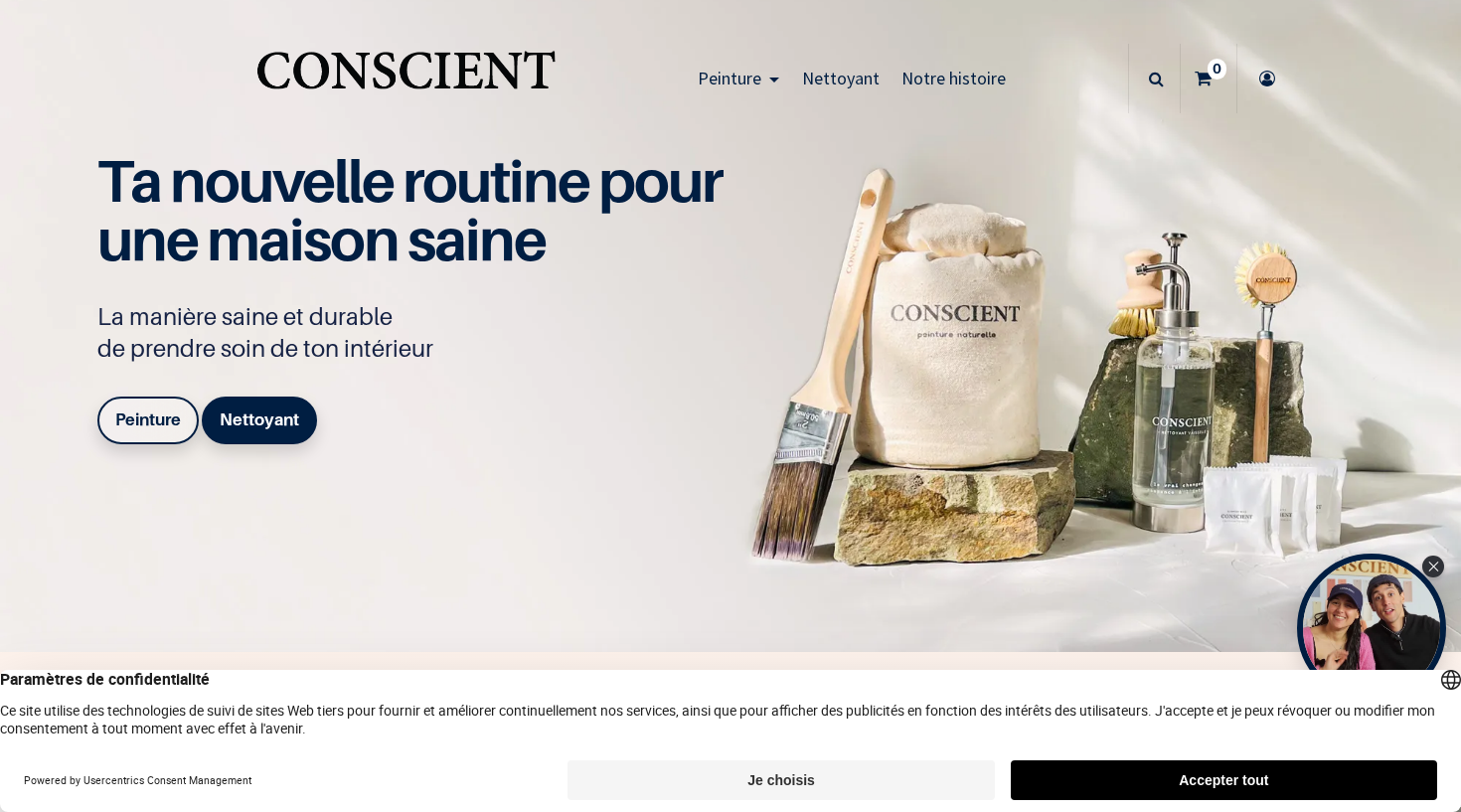click on "Peinture" at bounding box center [730, 78] 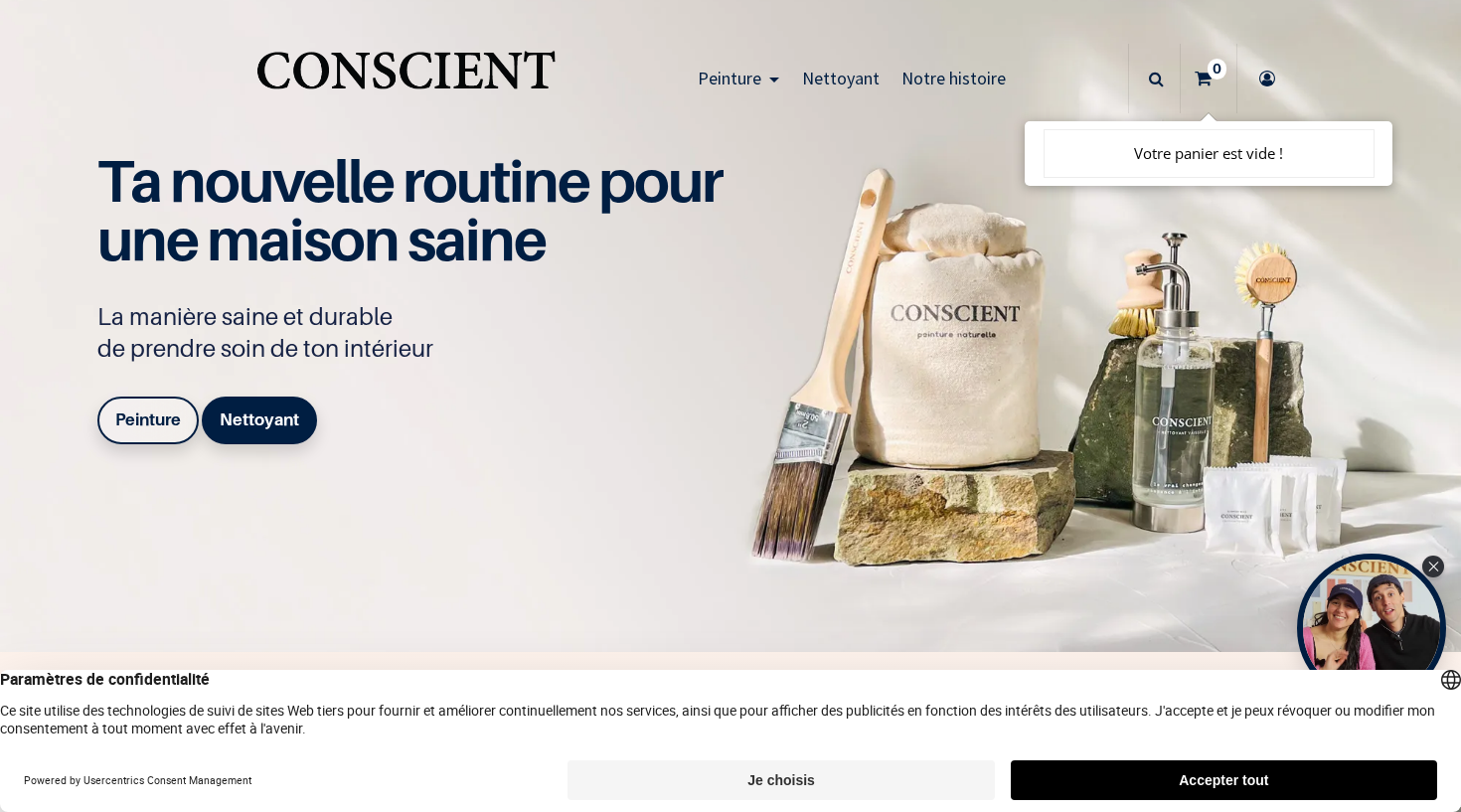 click at bounding box center (1154, 79) 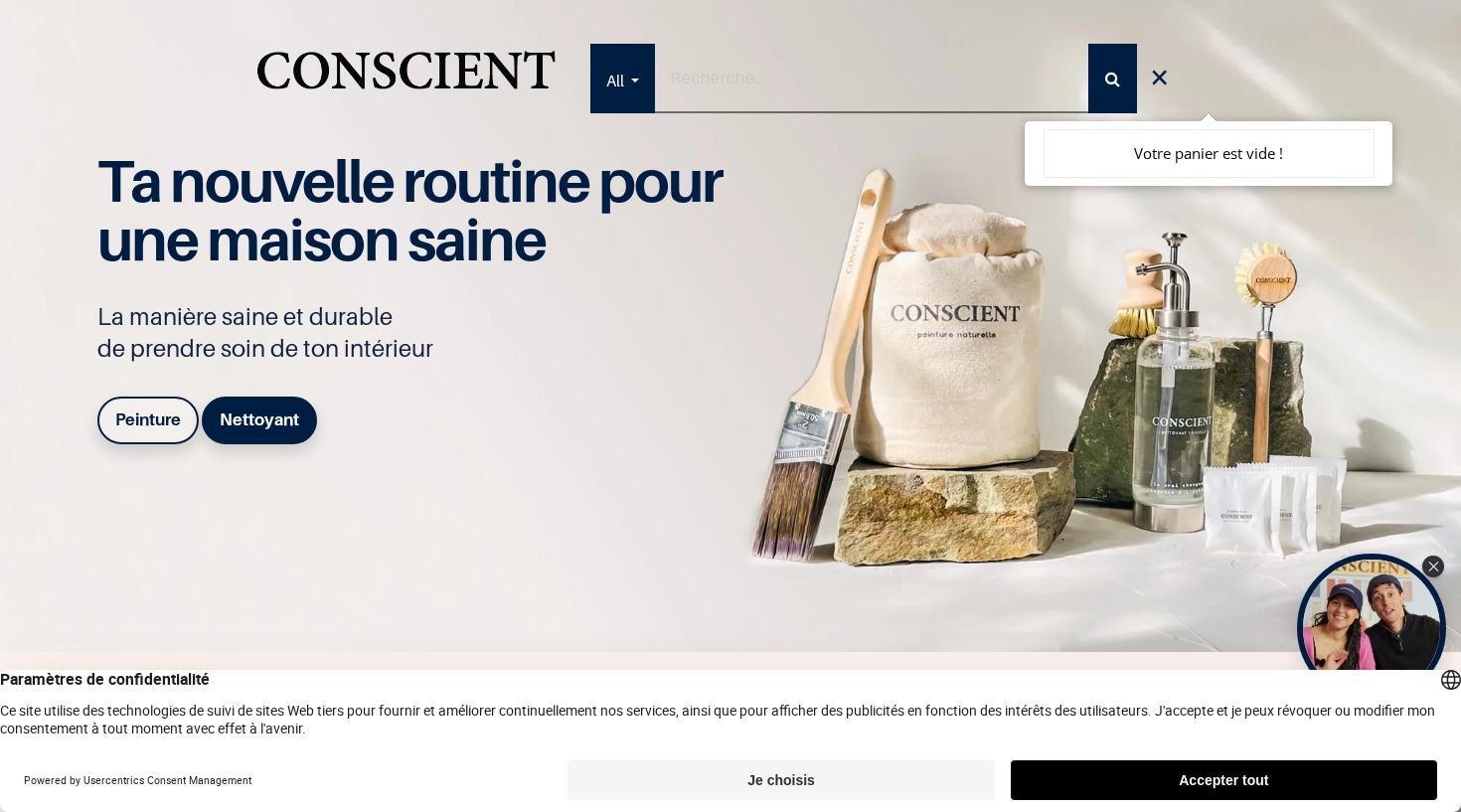 drag, startPoint x: 983, startPoint y: 396, endPoint x: 784, endPoint y: 396, distance: 199 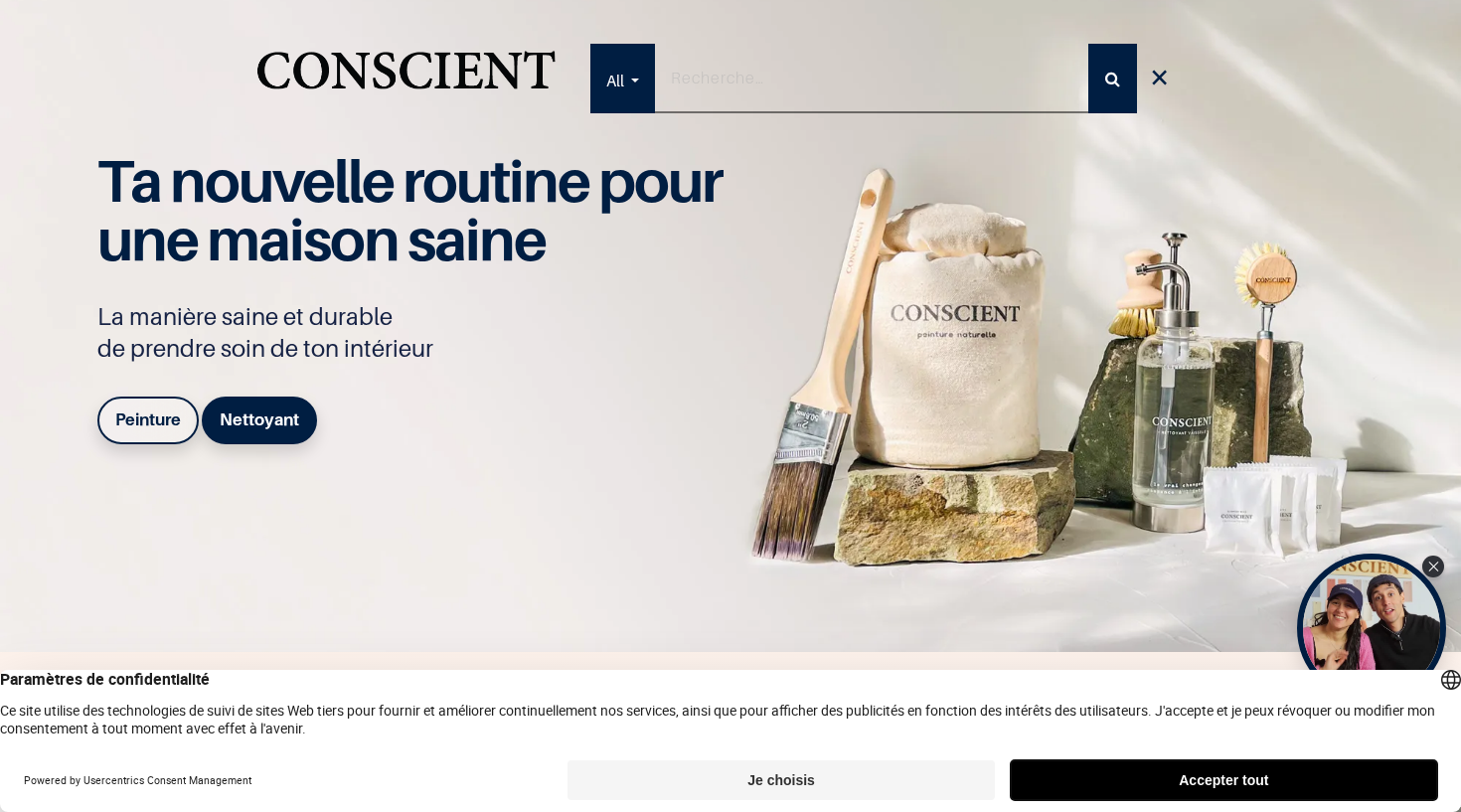 click on "Accepter tout" at bounding box center (1223, 780) 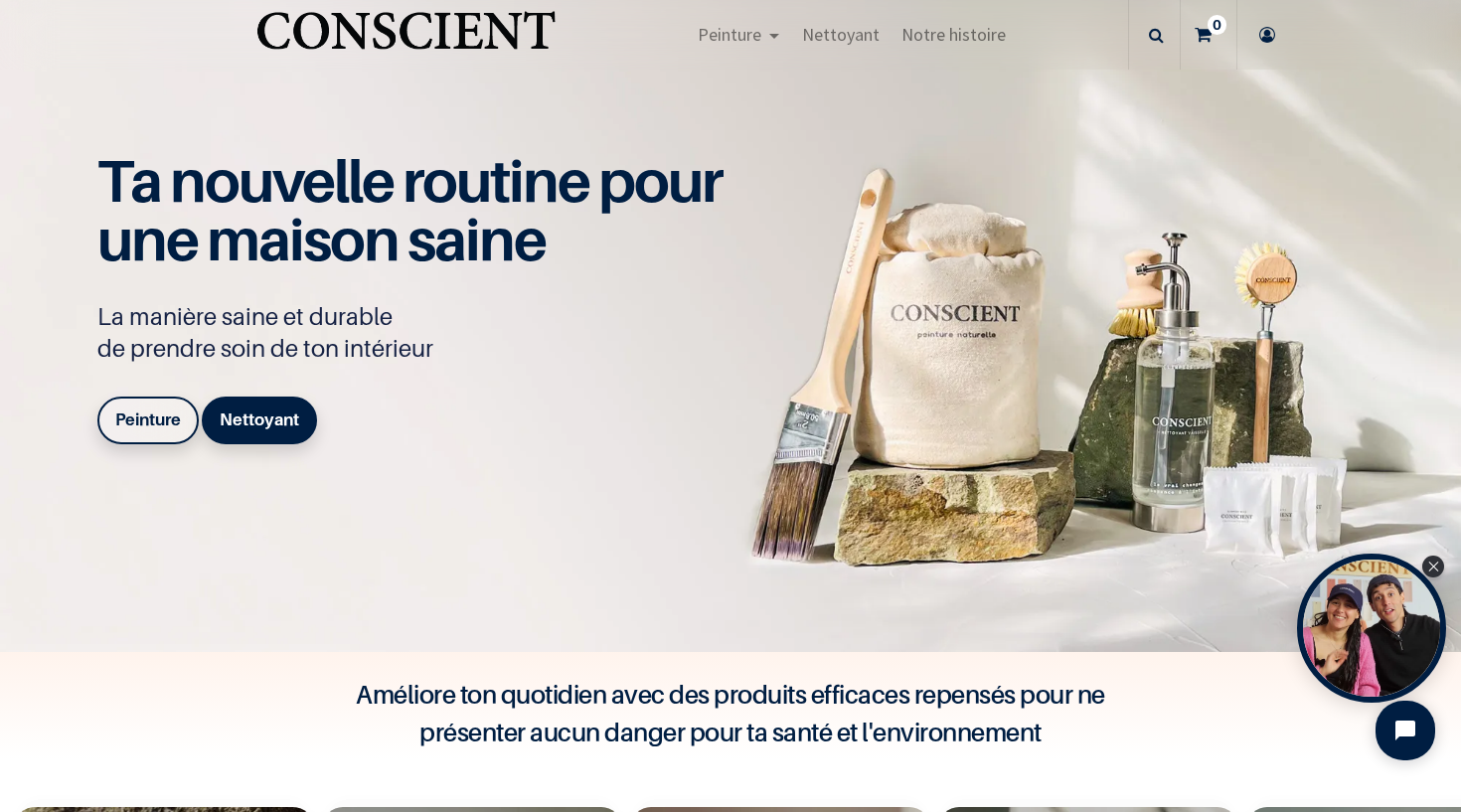 scroll, scrollTop: 511, scrollLeft: 0, axis: vertical 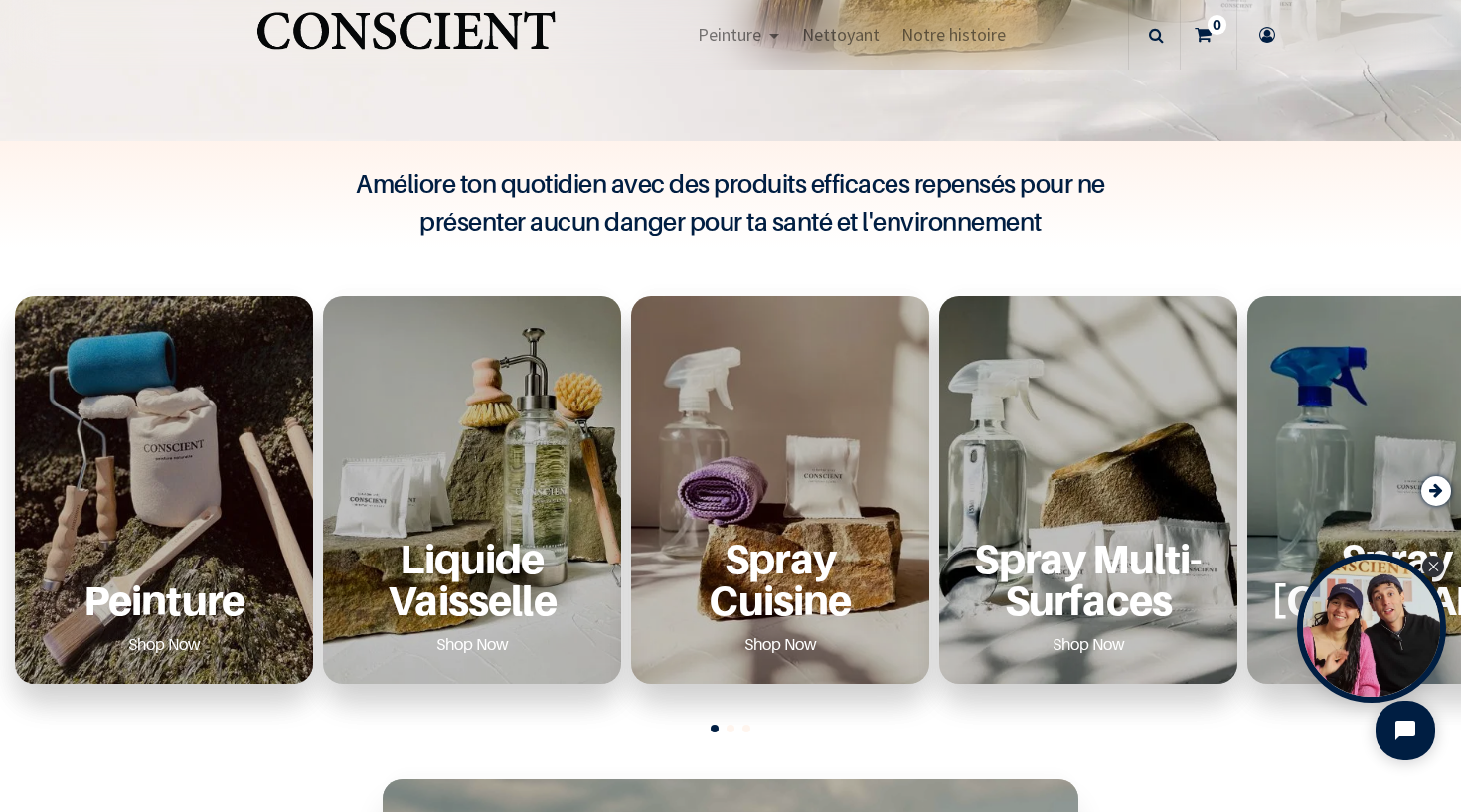 click on "Peinture
Shop Now" at bounding box center (164, 490) 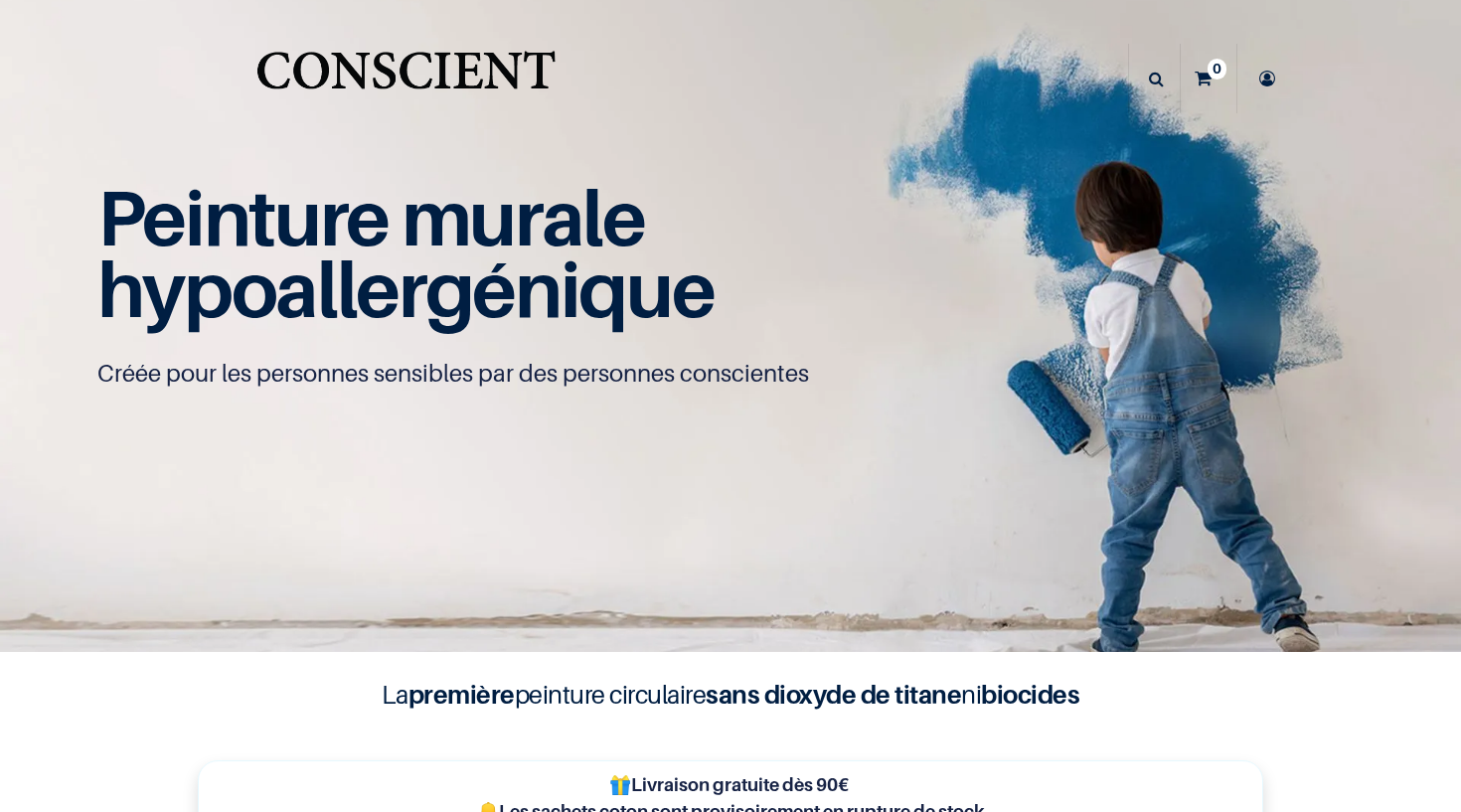 scroll, scrollTop: 0, scrollLeft: 0, axis: both 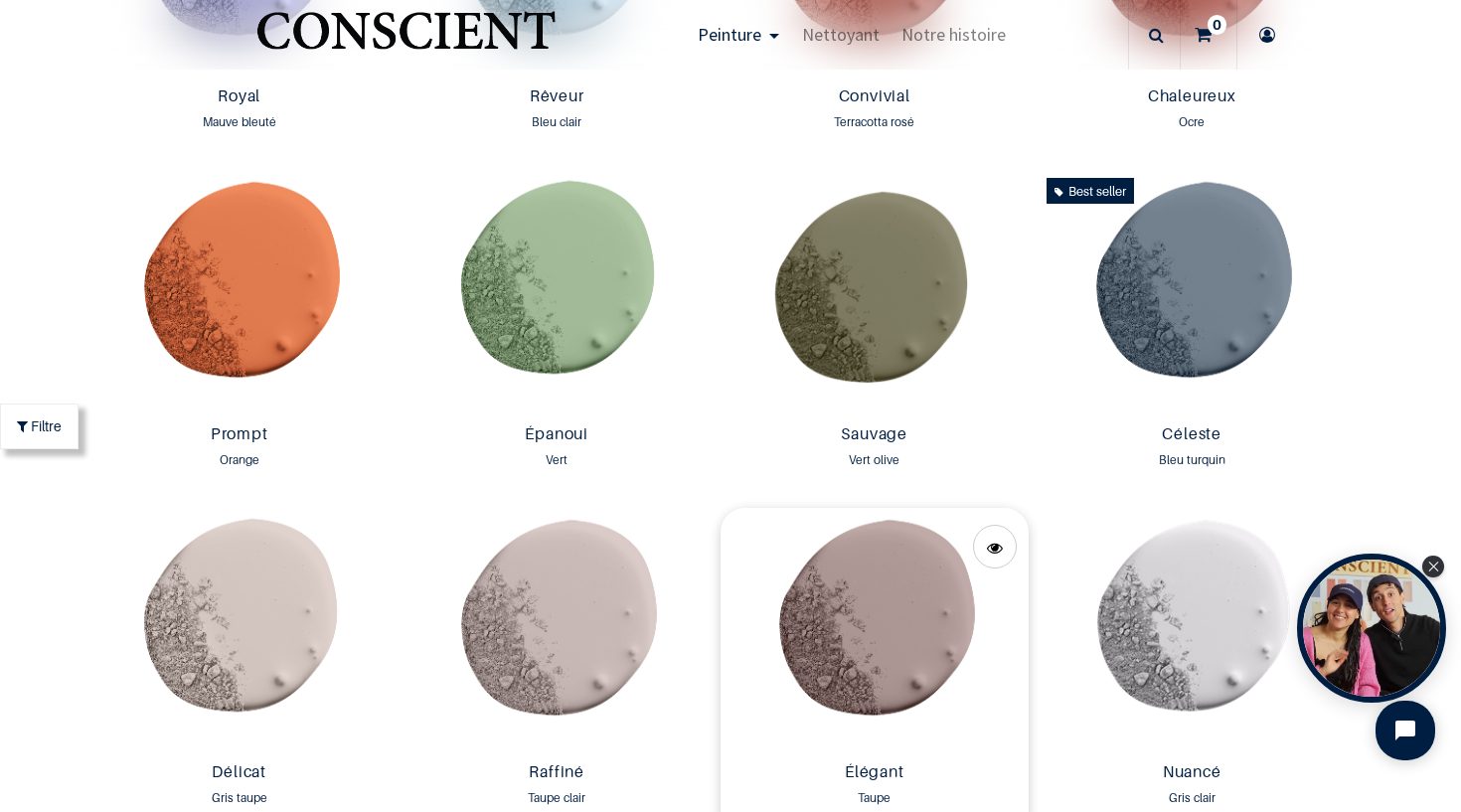 click at bounding box center [875, 631] 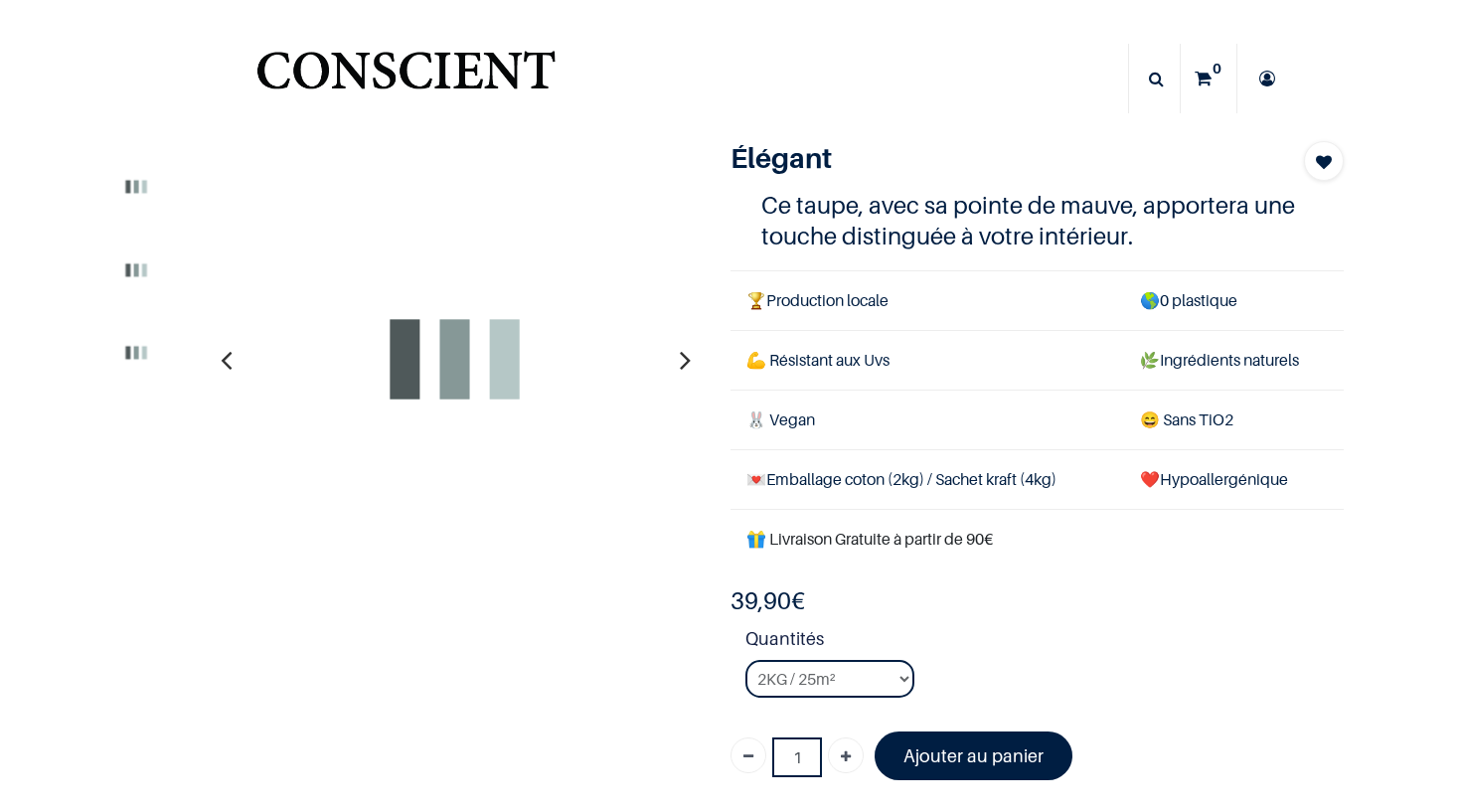 scroll, scrollTop: 0, scrollLeft: 0, axis: both 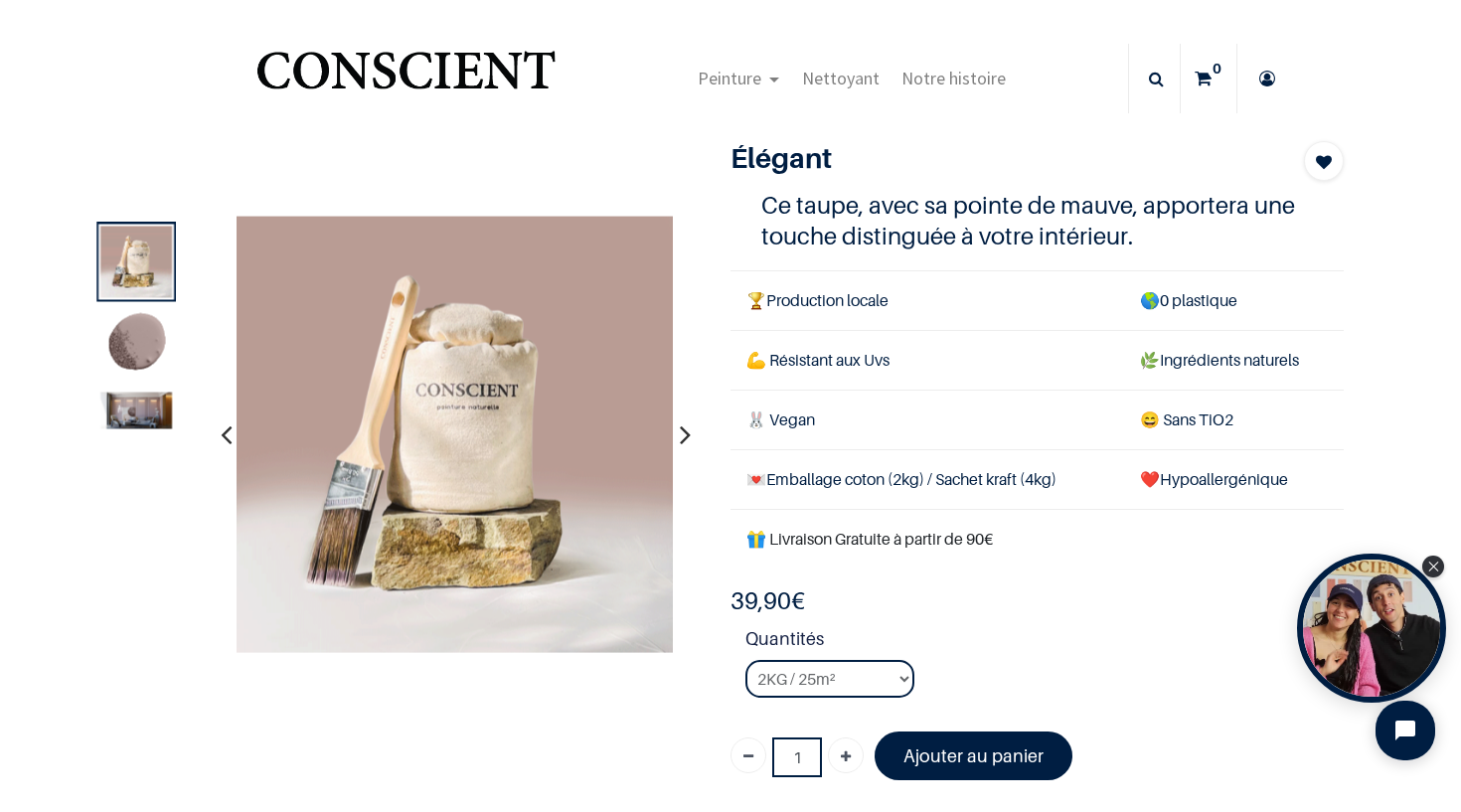 click at bounding box center (685, 434) 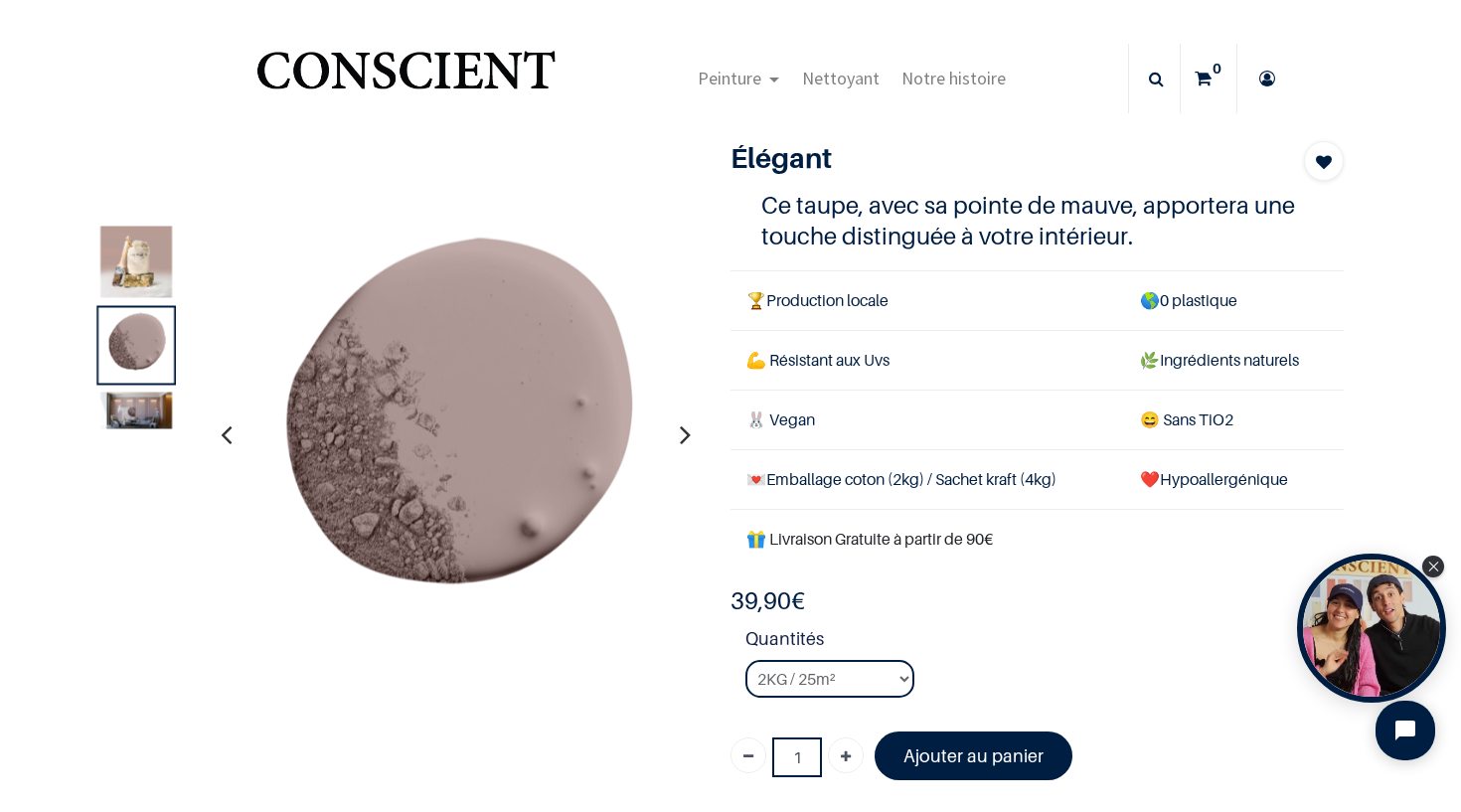 click at bounding box center (685, 434) 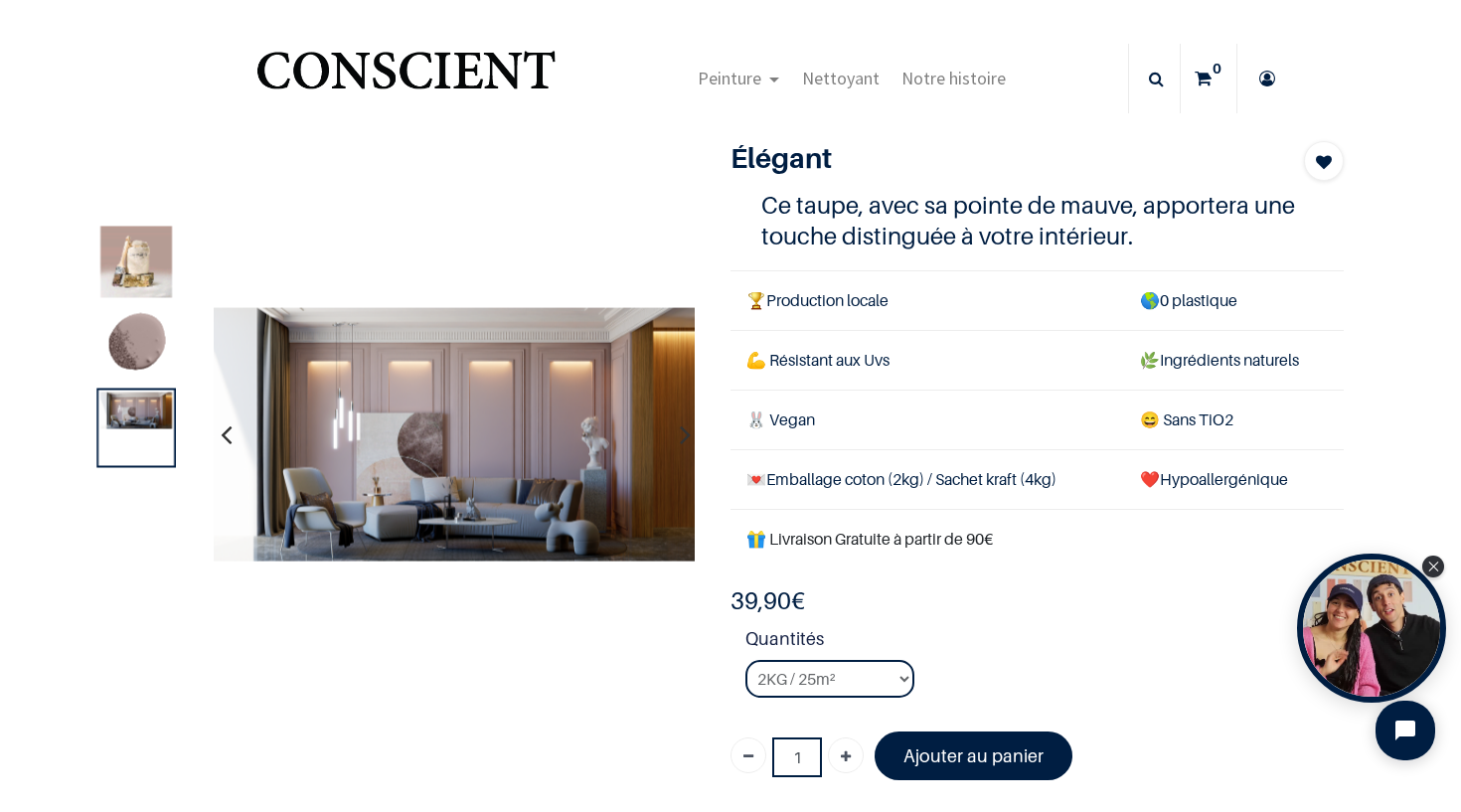 click on "39,90  €
39,90  €
39.9
EUR
39,90  €" at bounding box center [1037, 601] 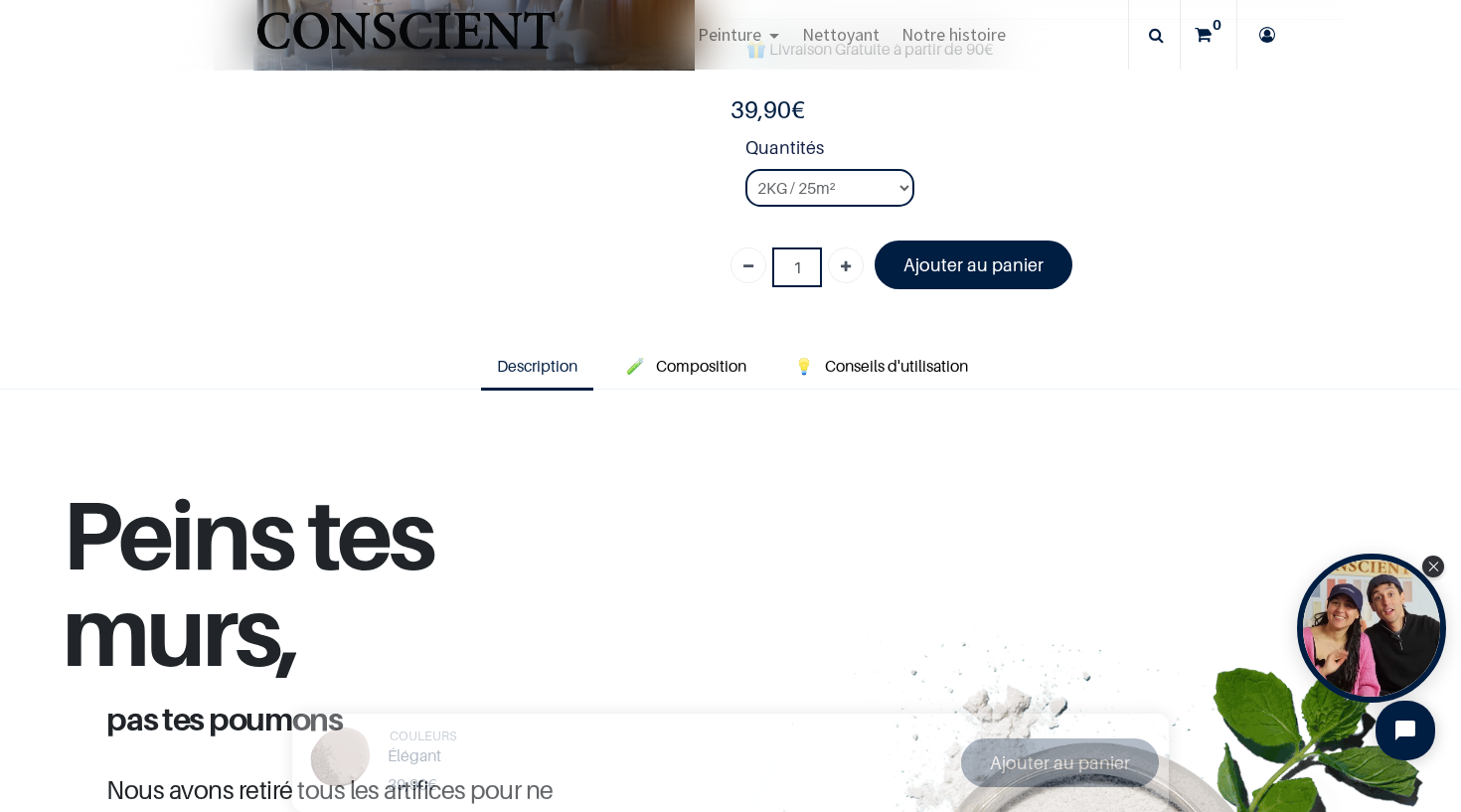 scroll, scrollTop: 378, scrollLeft: 0, axis: vertical 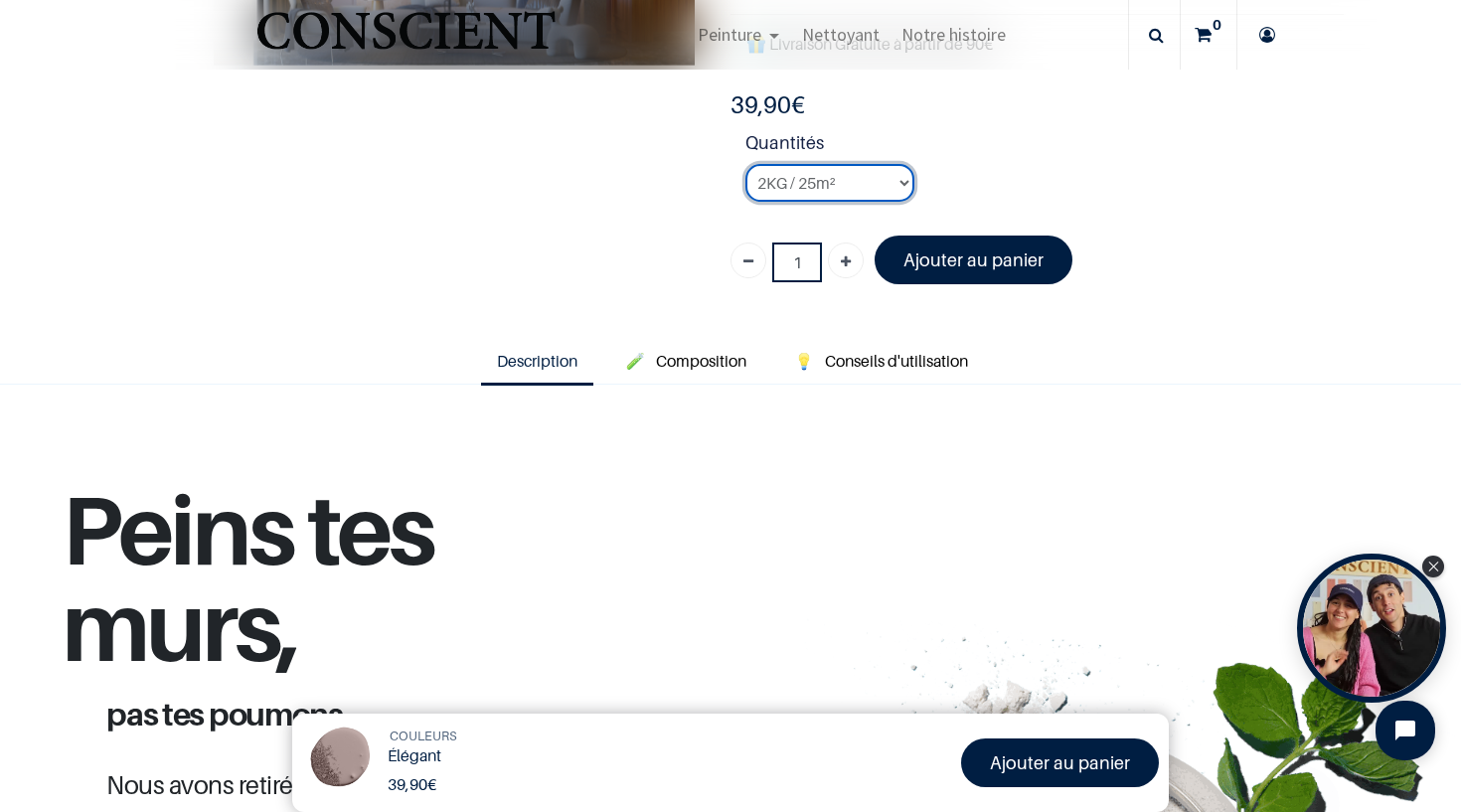 select on "64" 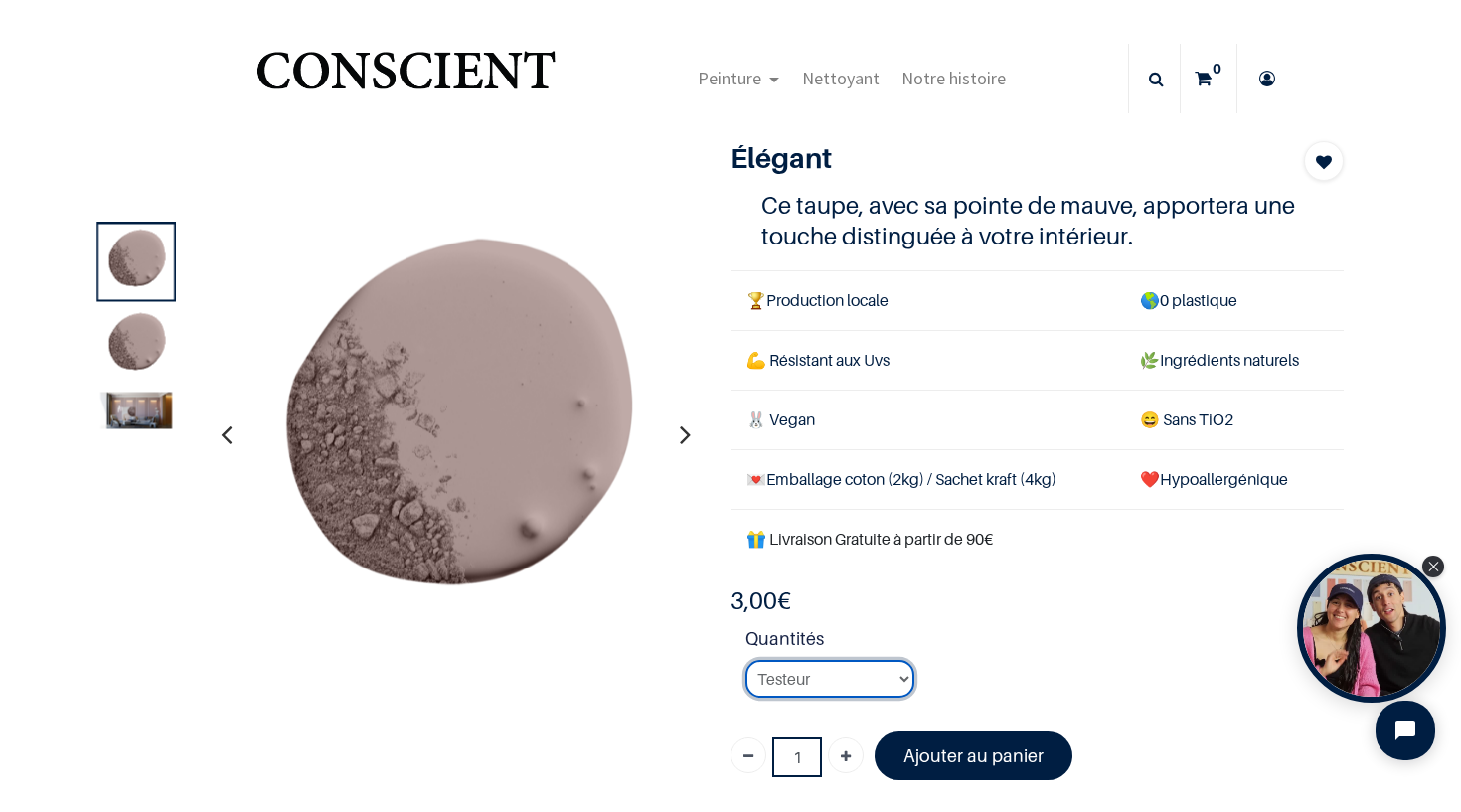 scroll, scrollTop: 0, scrollLeft: 0, axis: both 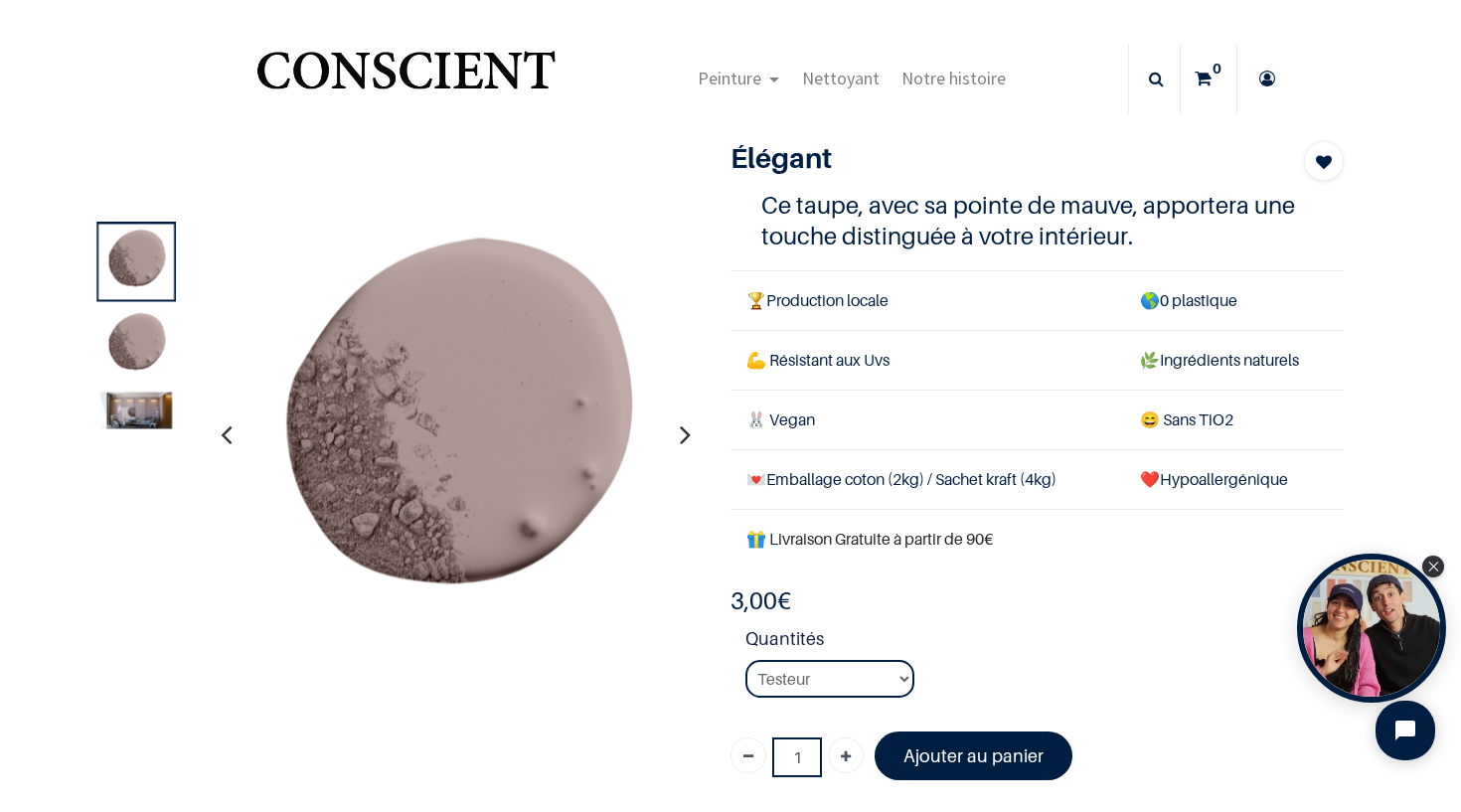 click at bounding box center [685, 434] 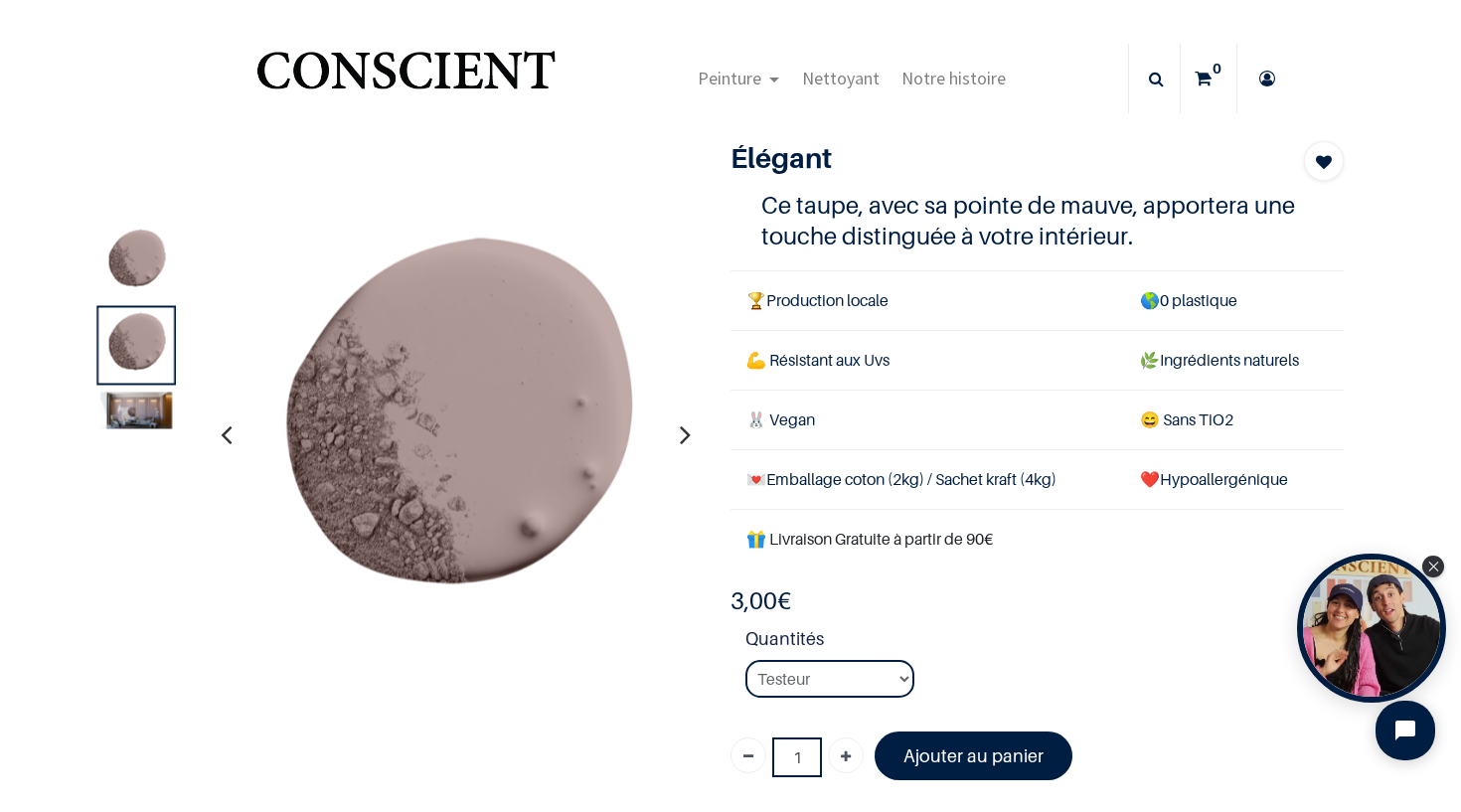 click at bounding box center [685, 434] 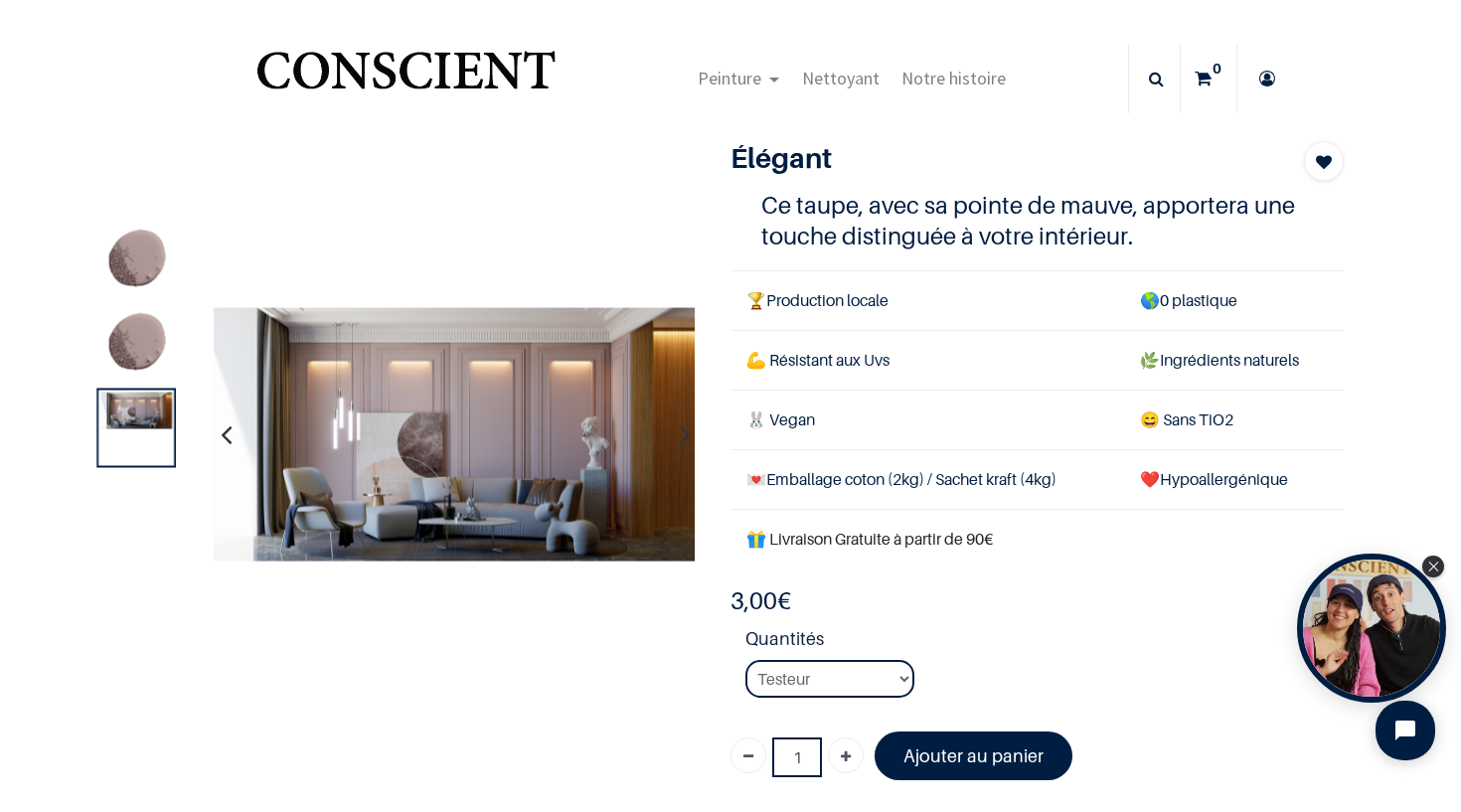 click at bounding box center [685, 434] 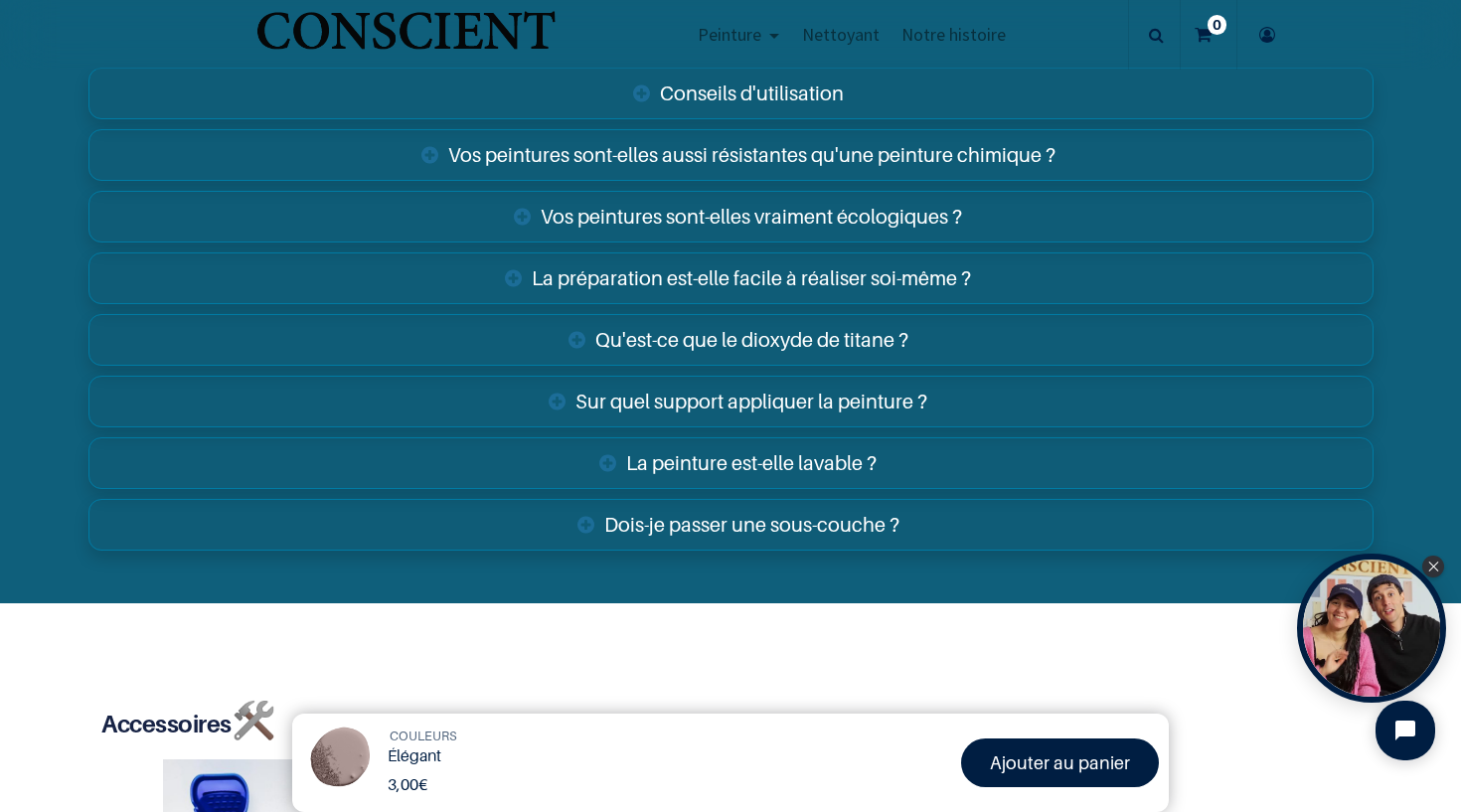 scroll, scrollTop: 3230, scrollLeft: 0, axis: vertical 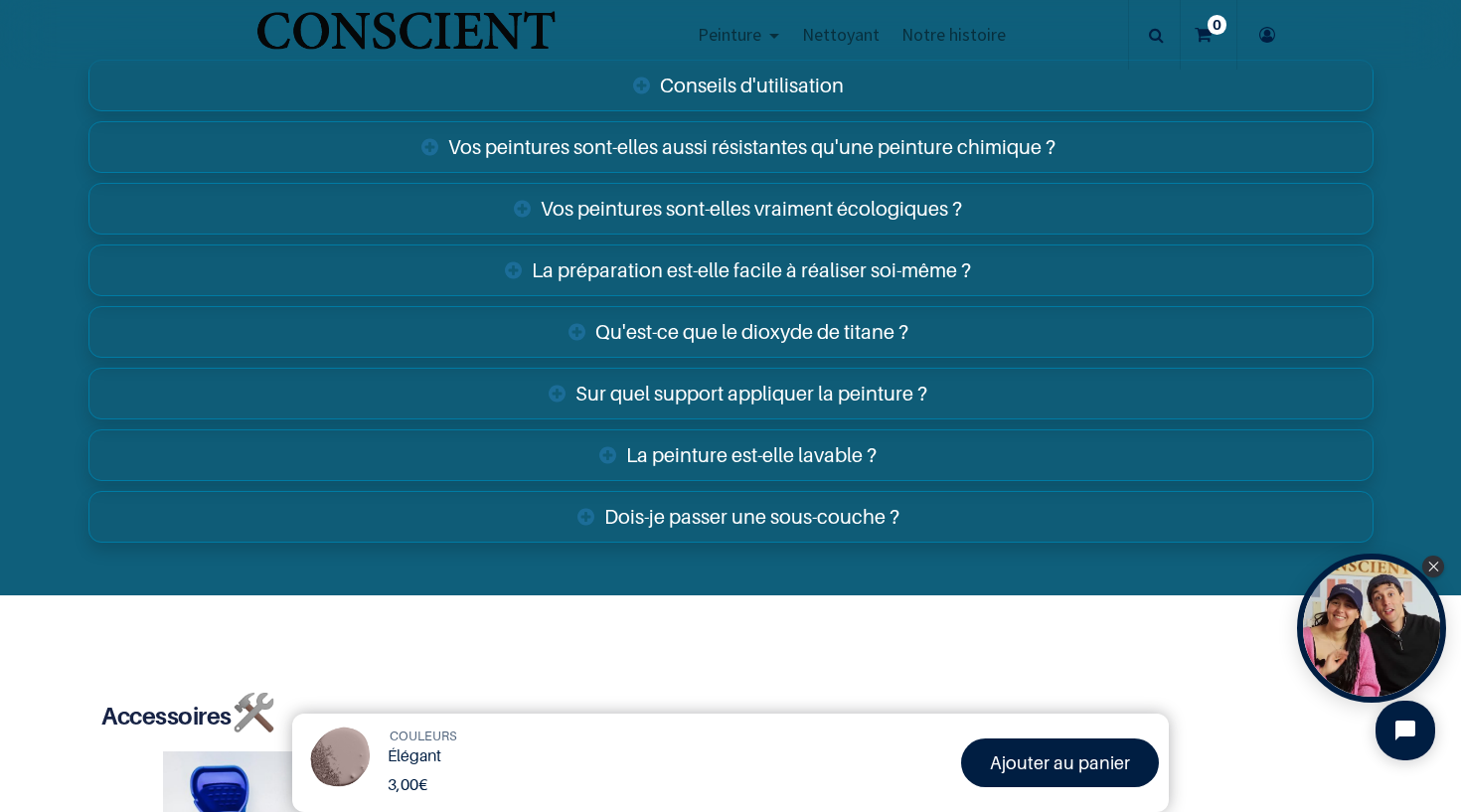 click on "Qu'est-ce que le dioxyde de titane ?" at bounding box center [730, 332] 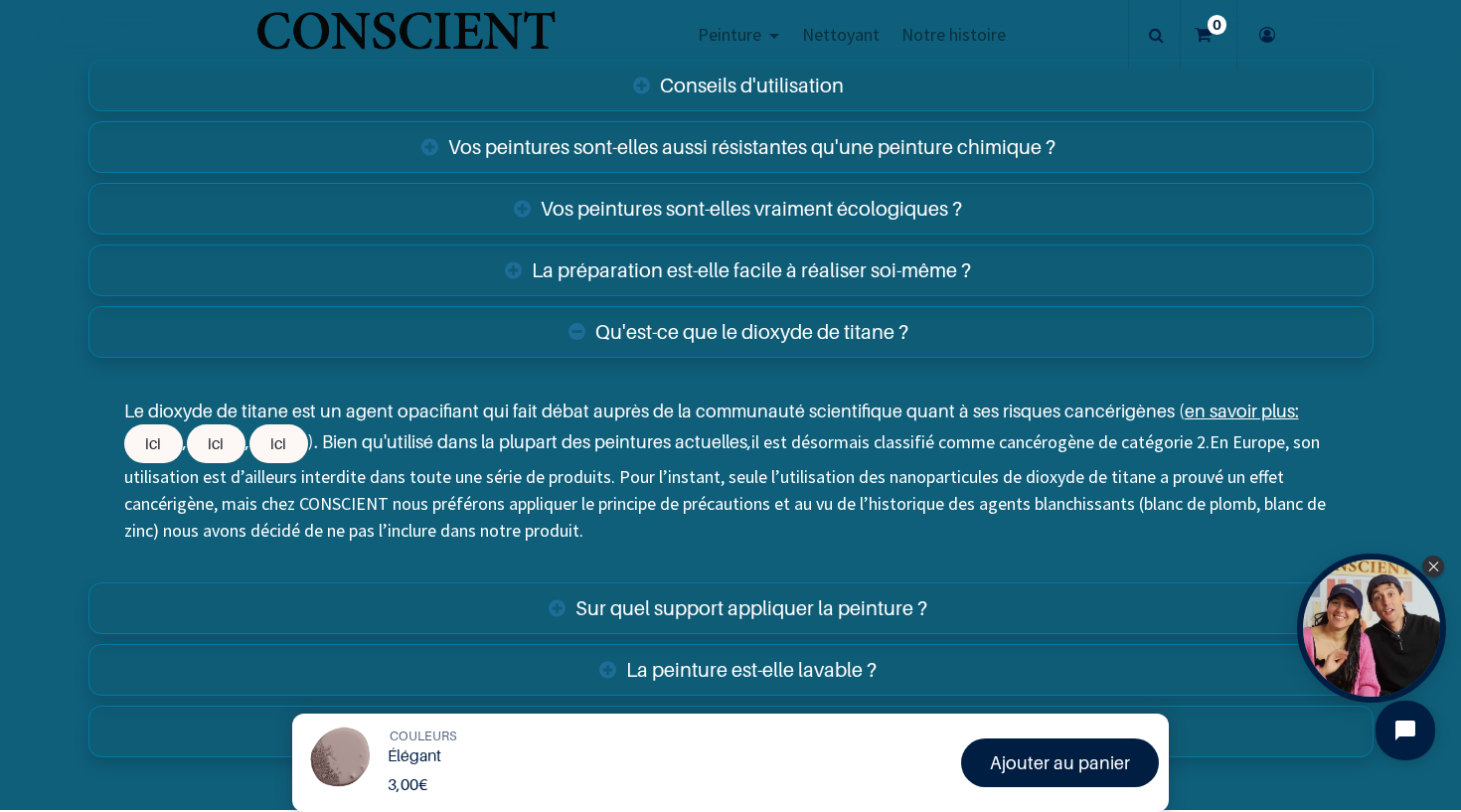 click on "Qu'est-ce que le dioxyde de titane ?" at bounding box center (730, 332) 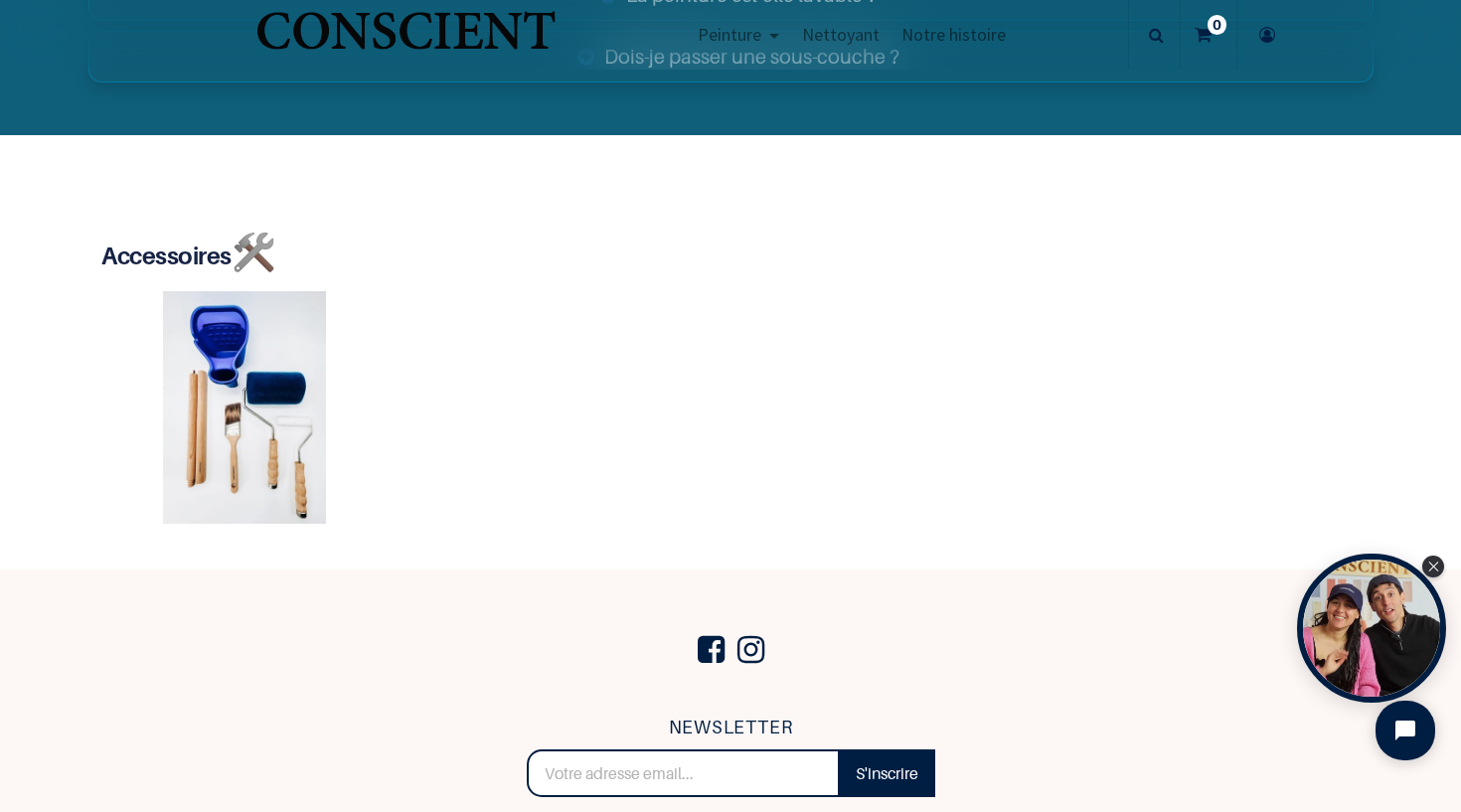 scroll, scrollTop: 3683, scrollLeft: 0, axis: vertical 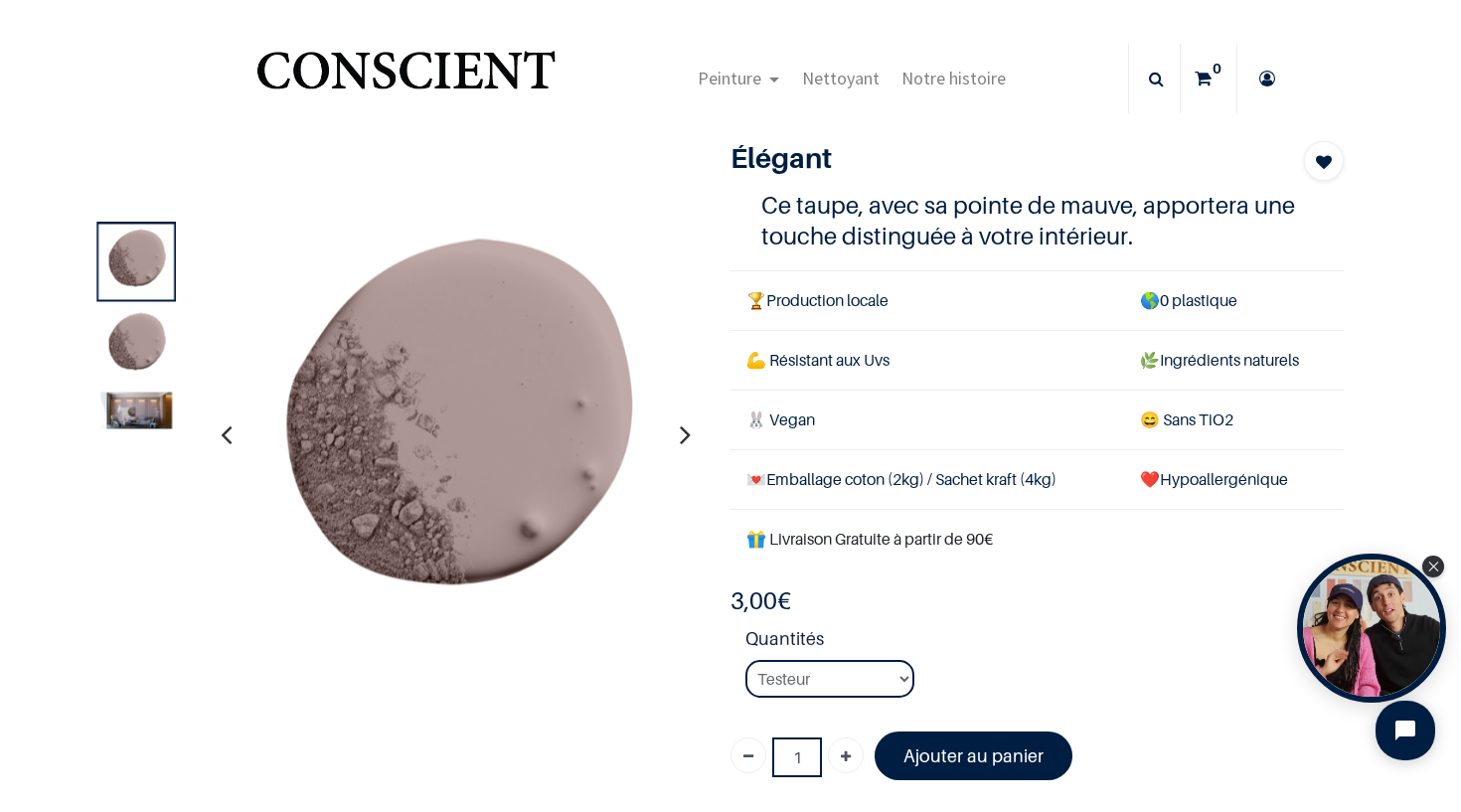 click at bounding box center [685, 434] 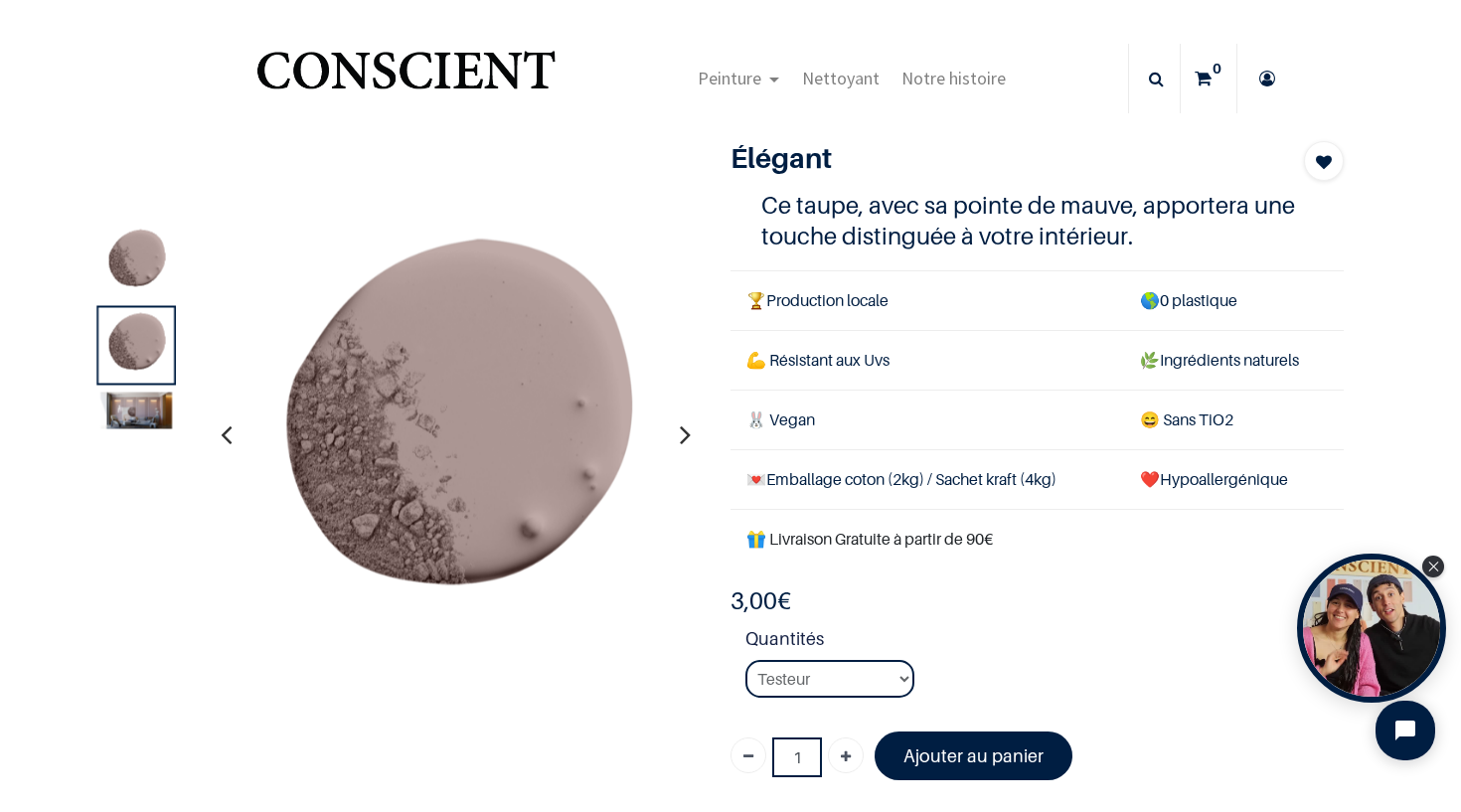 click at bounding box center (685, 434) 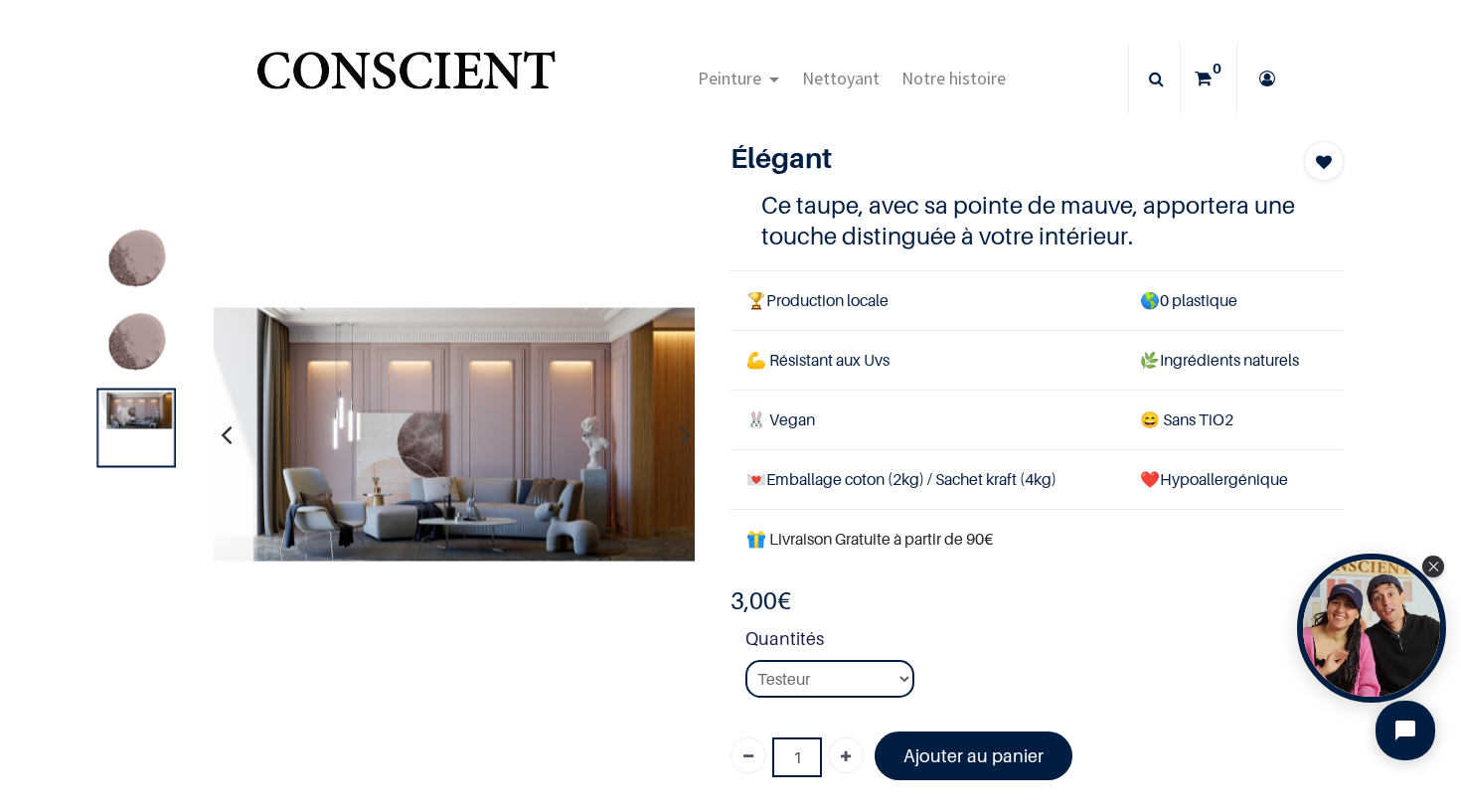 click on "Peinture
Shop
Inspiration
new
Préparation Blog" at bounding box center [852, 79] 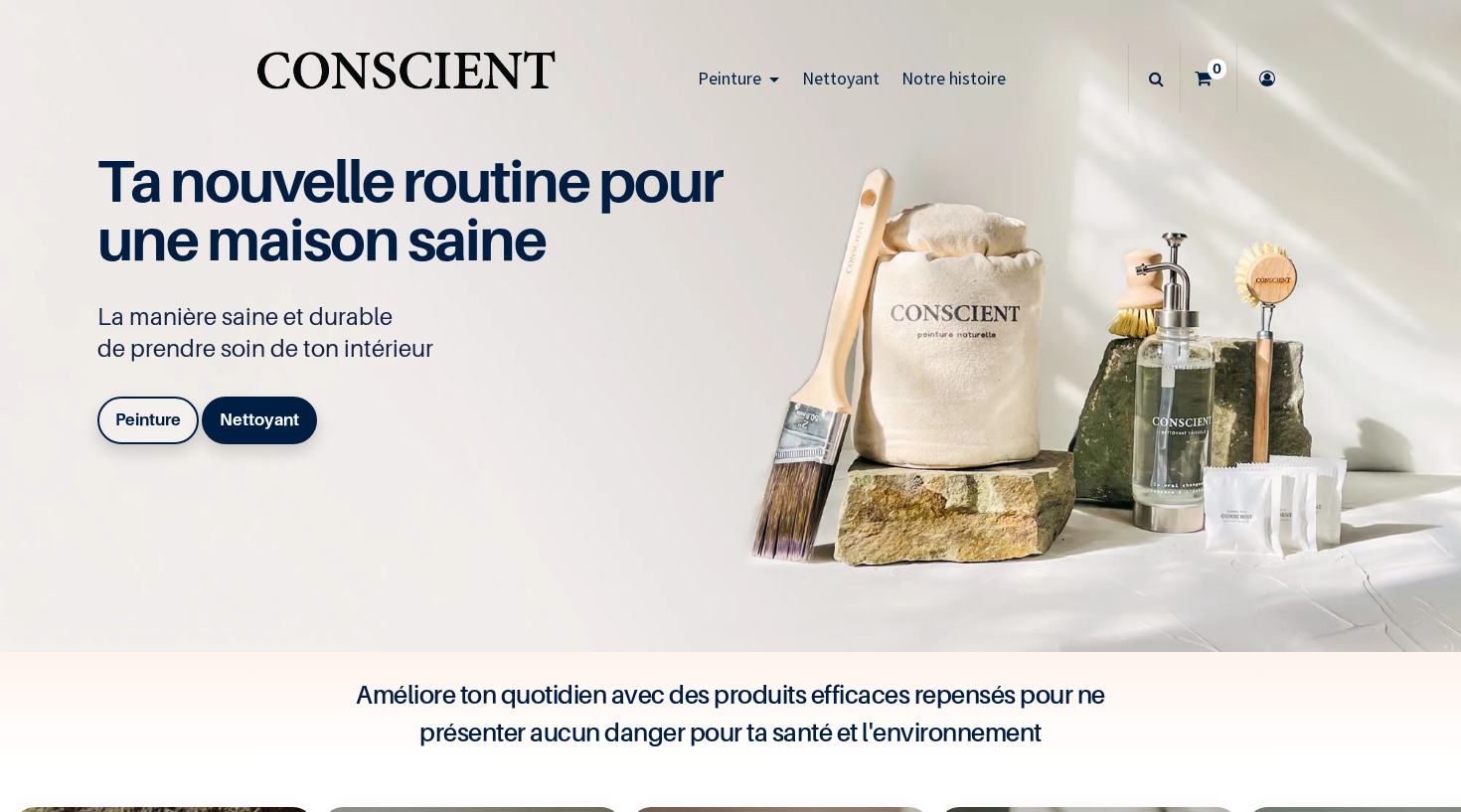 scroll, scrollTop: 0, scrollLeft: 0, axis: both 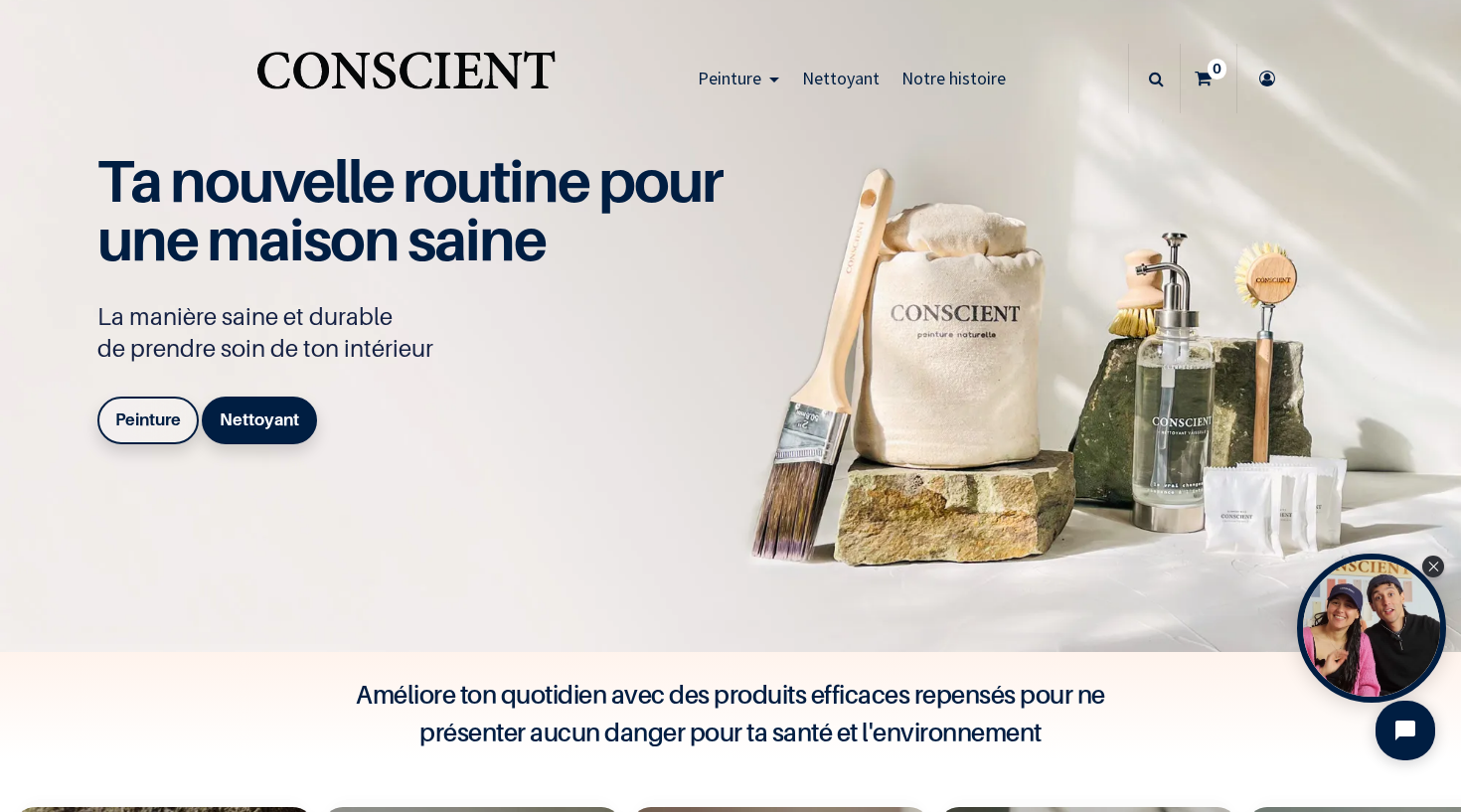 click on "Peinture" at bounding box center (148, 419) 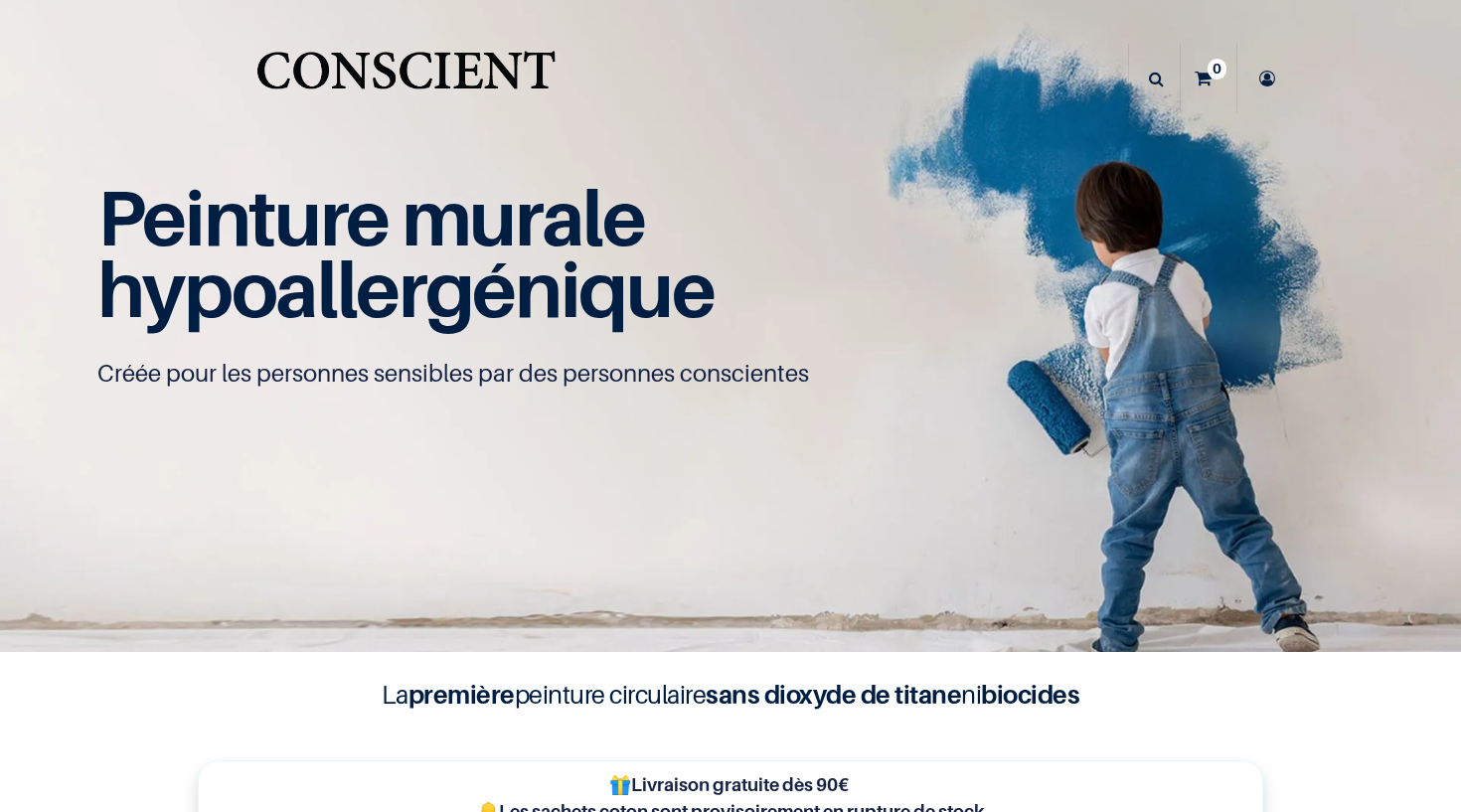 scroll, scrollTop: 0, scrollLeft: 0, axis: both 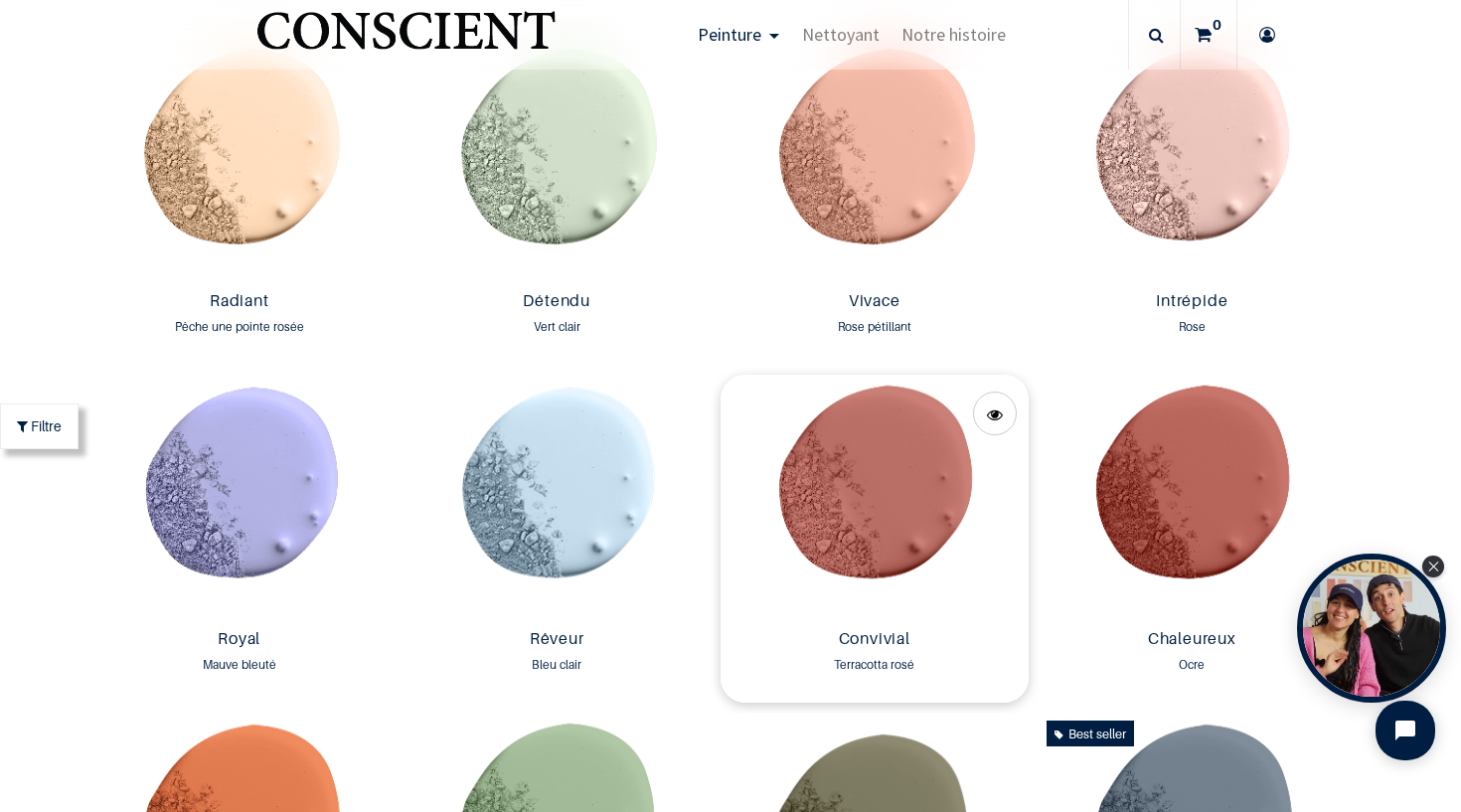 click at bounding box center (875, 498) 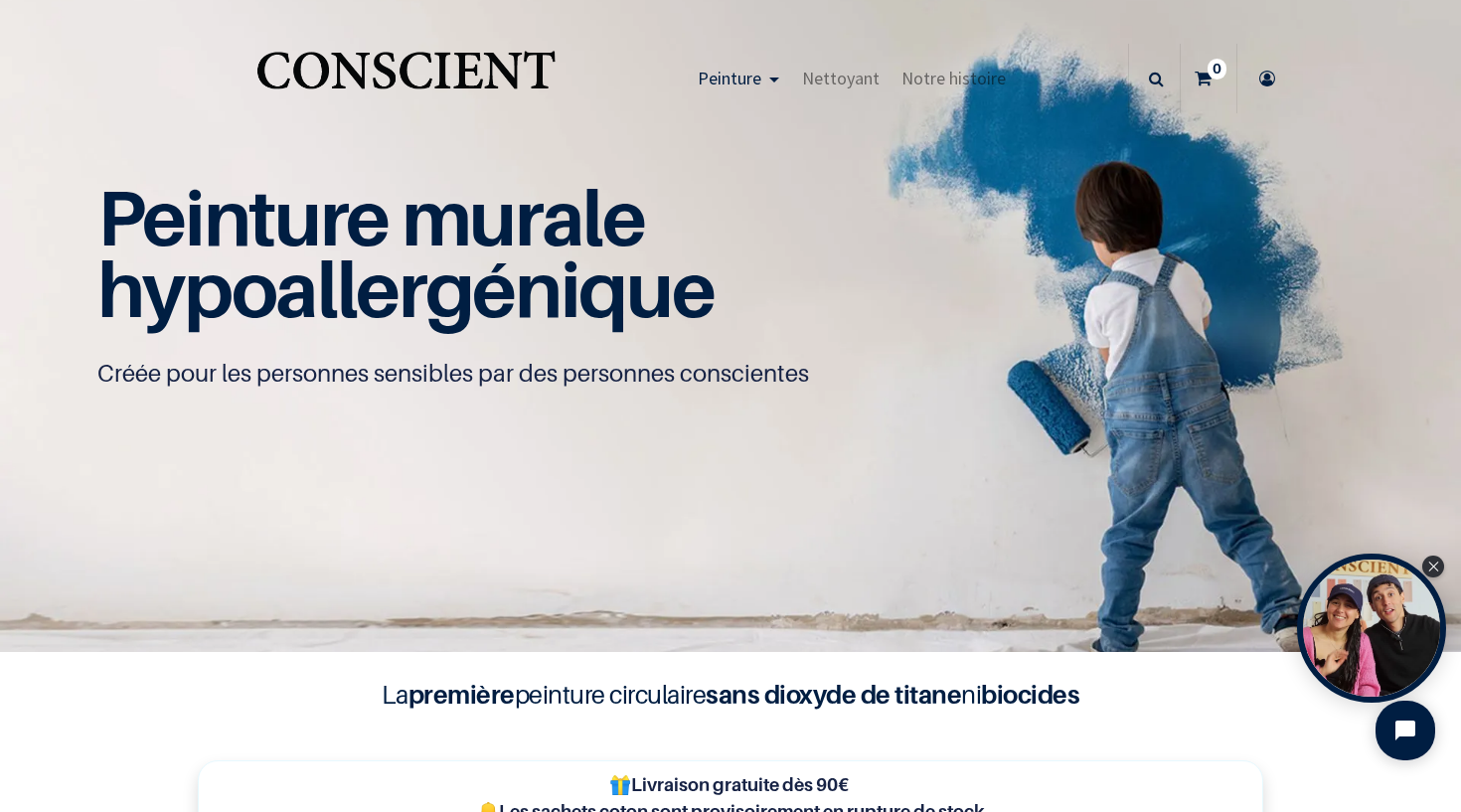 scroll, scrollTop: 0, scrollLeft: 0, axis: both 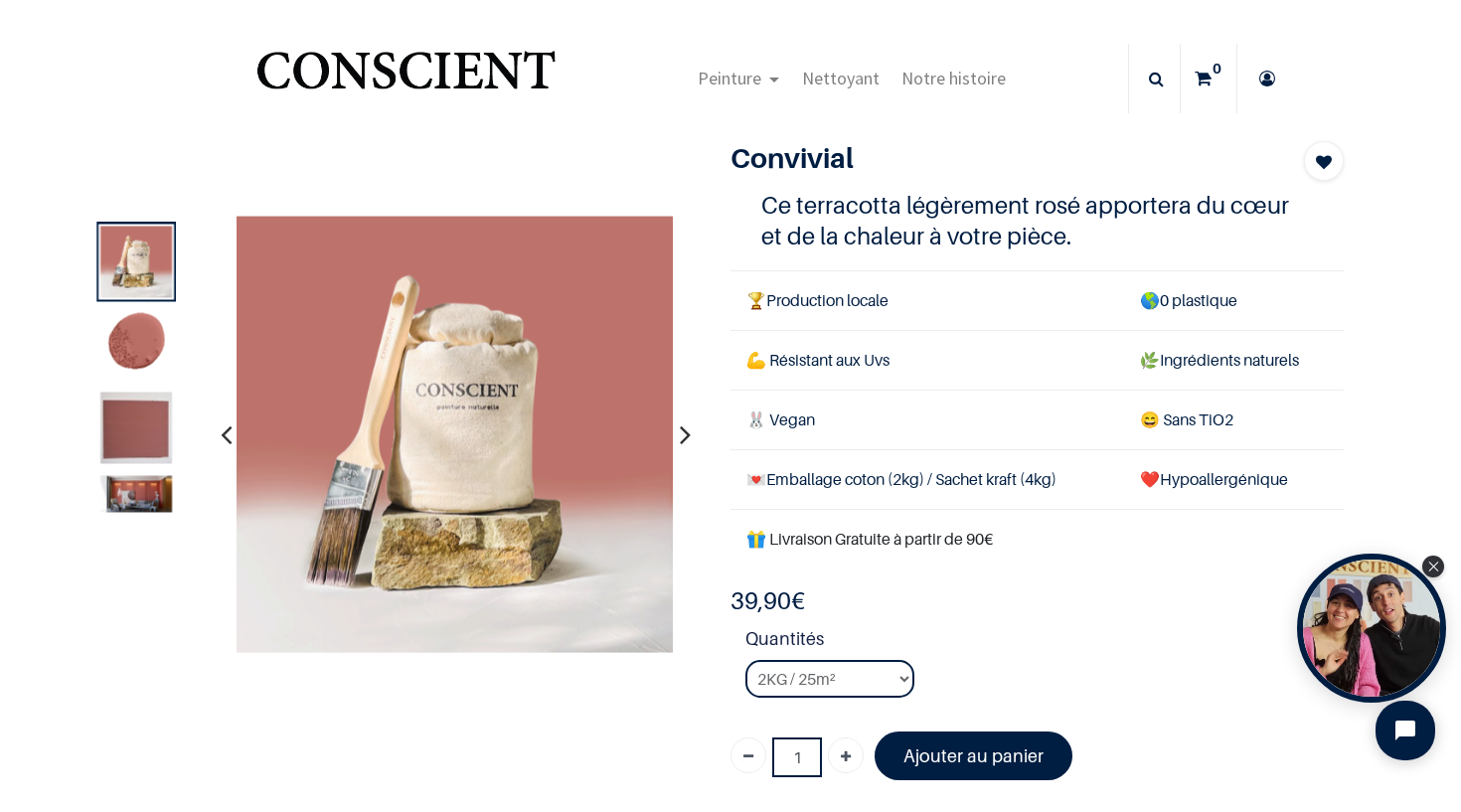 click at bounding box center (137, 427) 